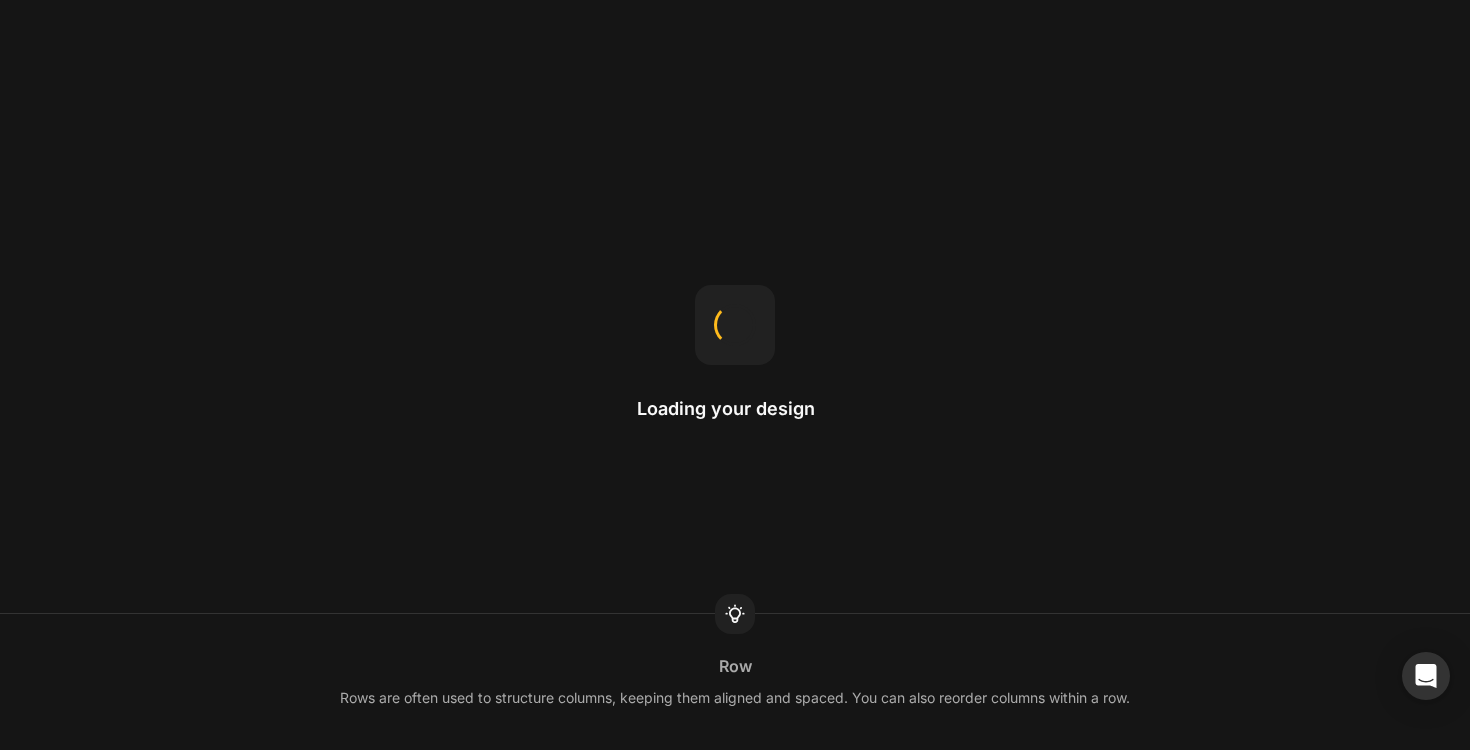 scroll, scrollTop: 0, scrollLeft: 0, axis: both 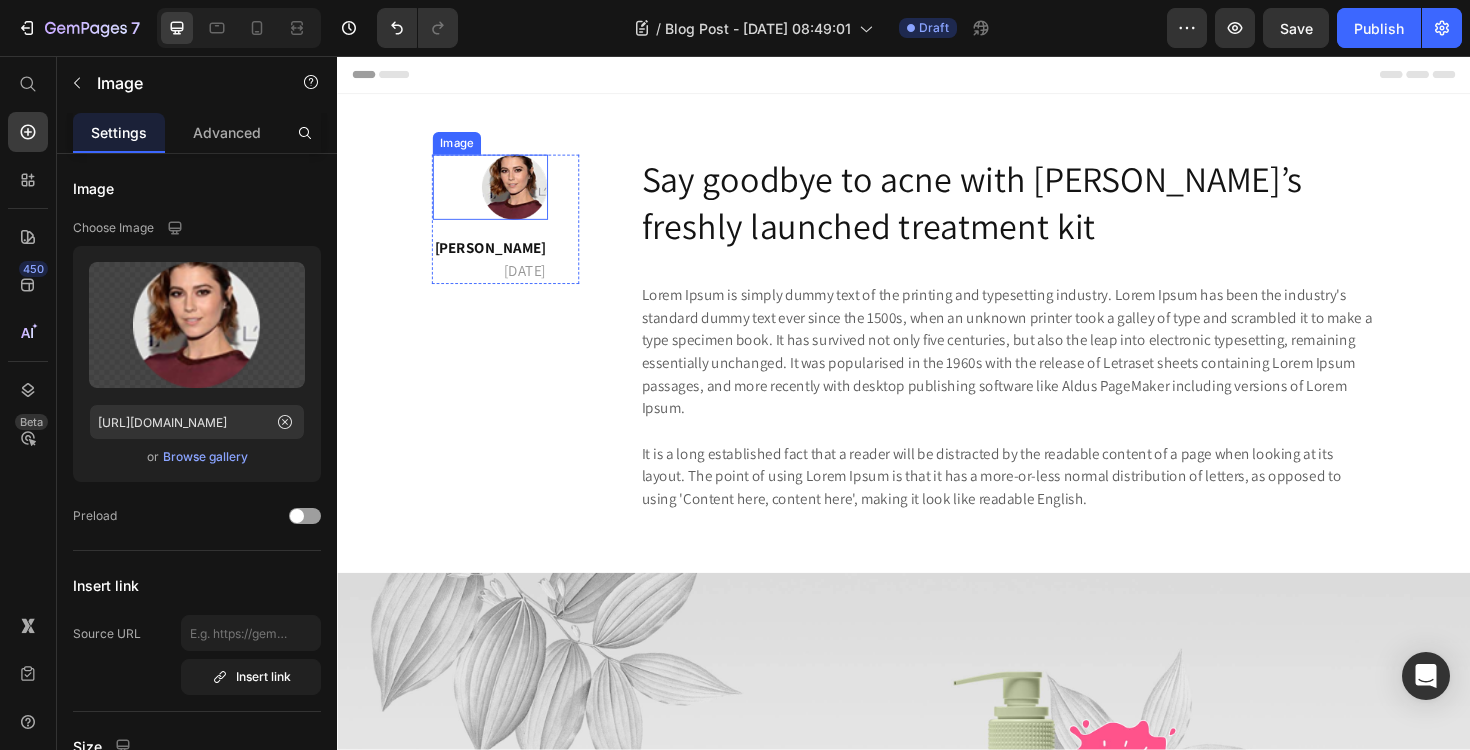 click at bounding box center [499, 195] 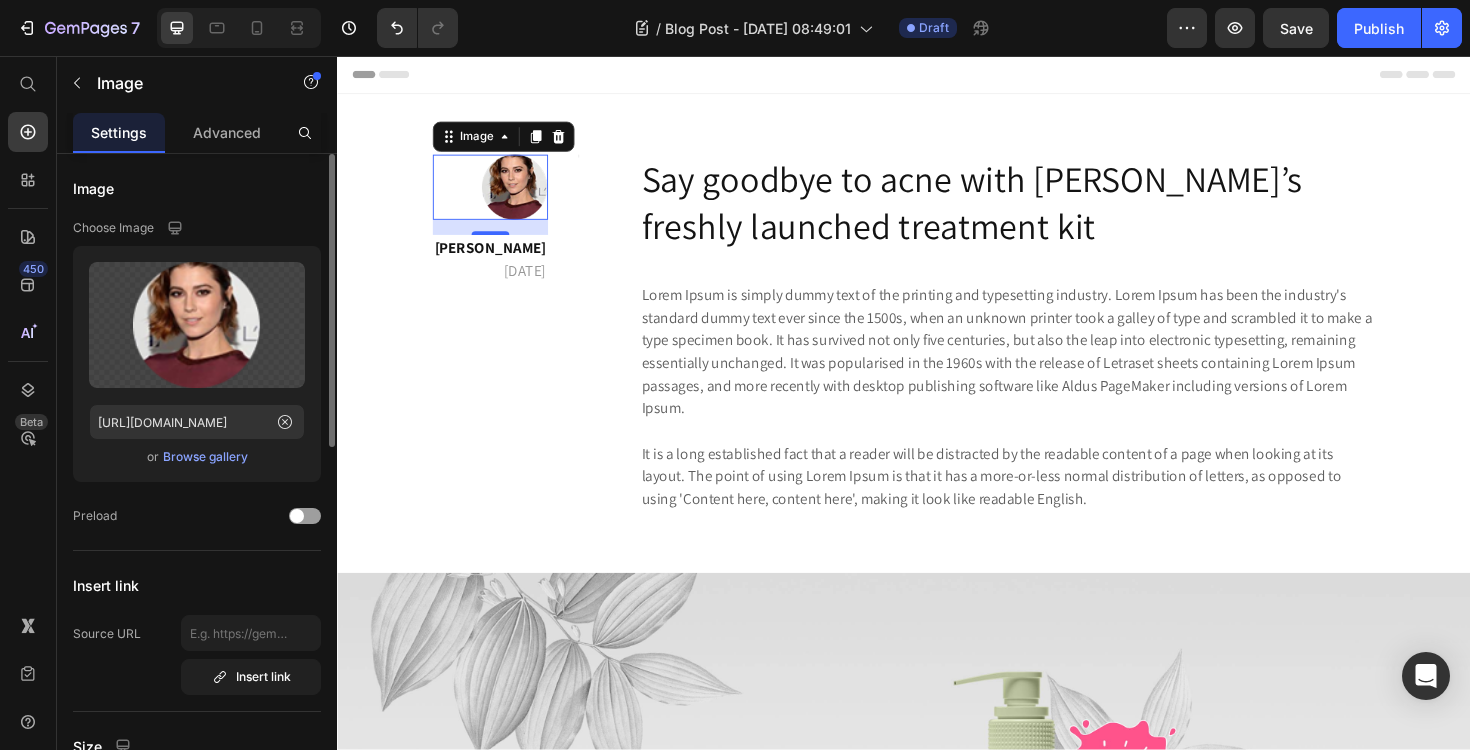 click on "Browse gallery" at bounding box center [205, 457] 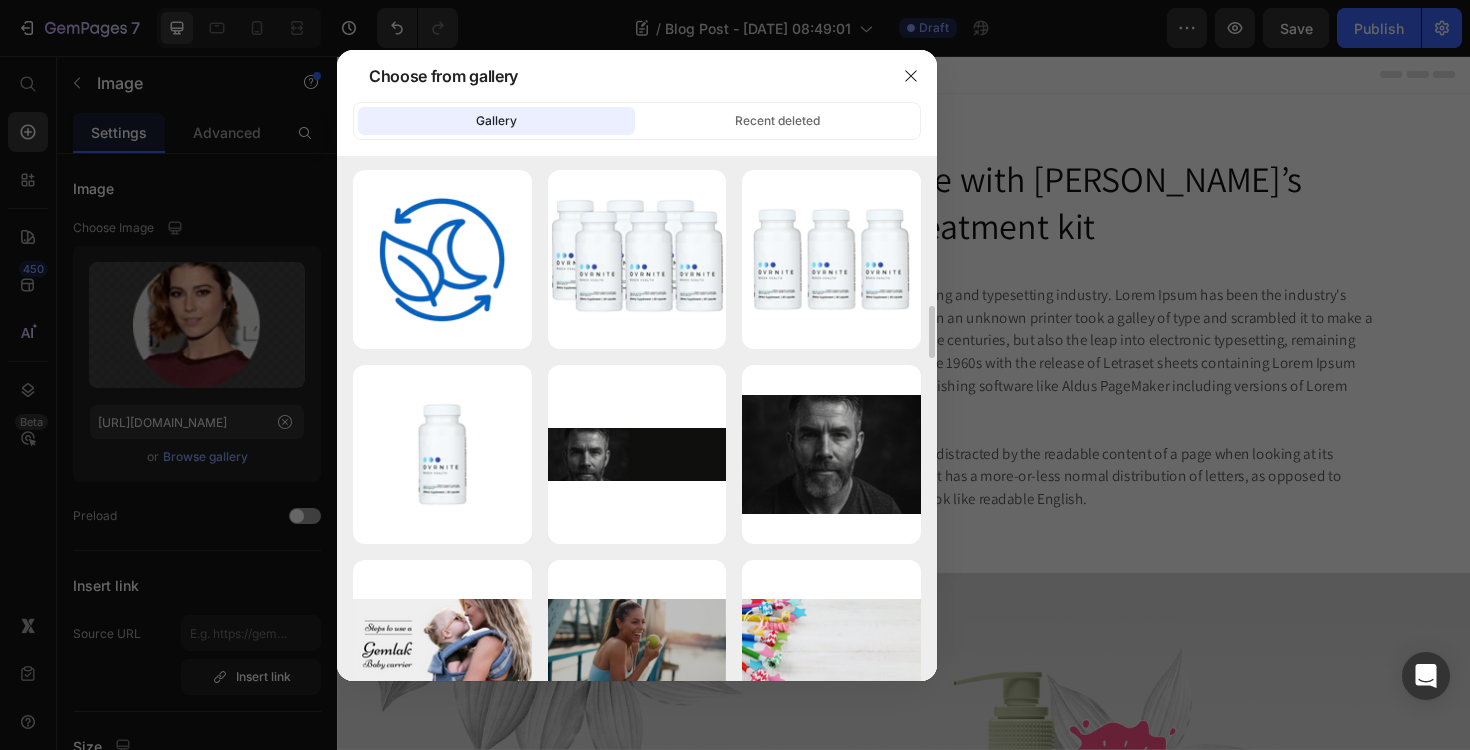 scroll, scrollTop: 1555, scrollLeft: 0, axis: vertical 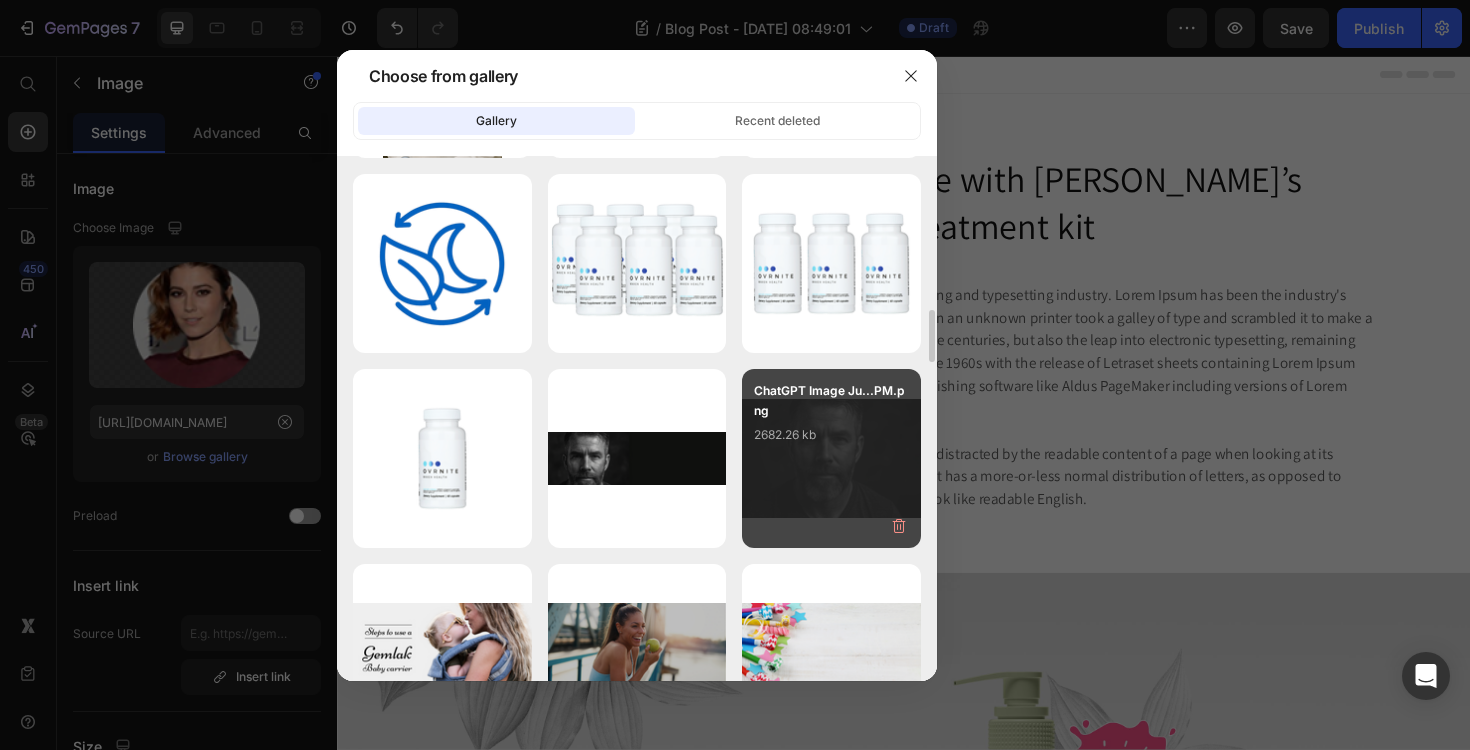 click on "ChatGPT Image Ju...PM.png 2682.26 kb" at bounding box center [831, 458] 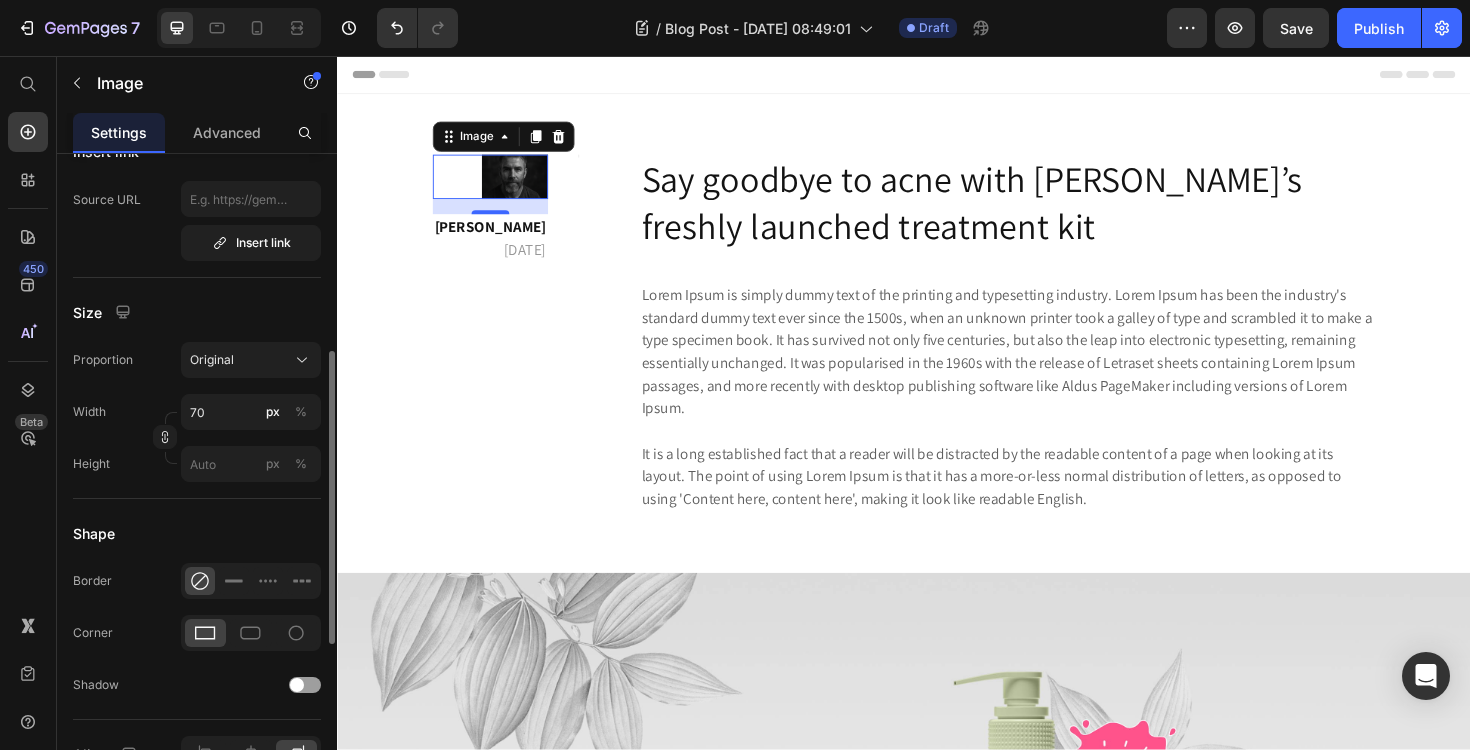 scroll, scrollTop: 435, scrollLeft: 0, axis: vertical 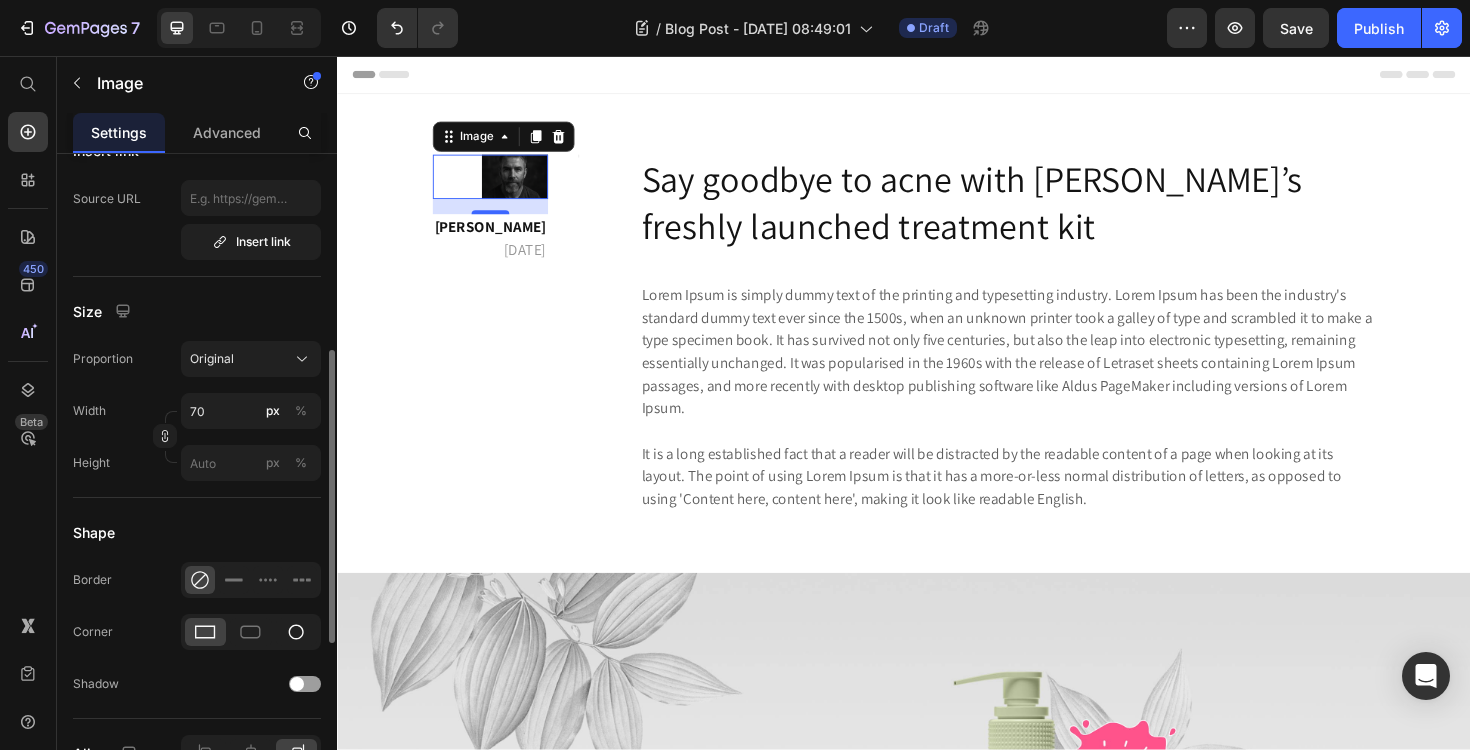 click 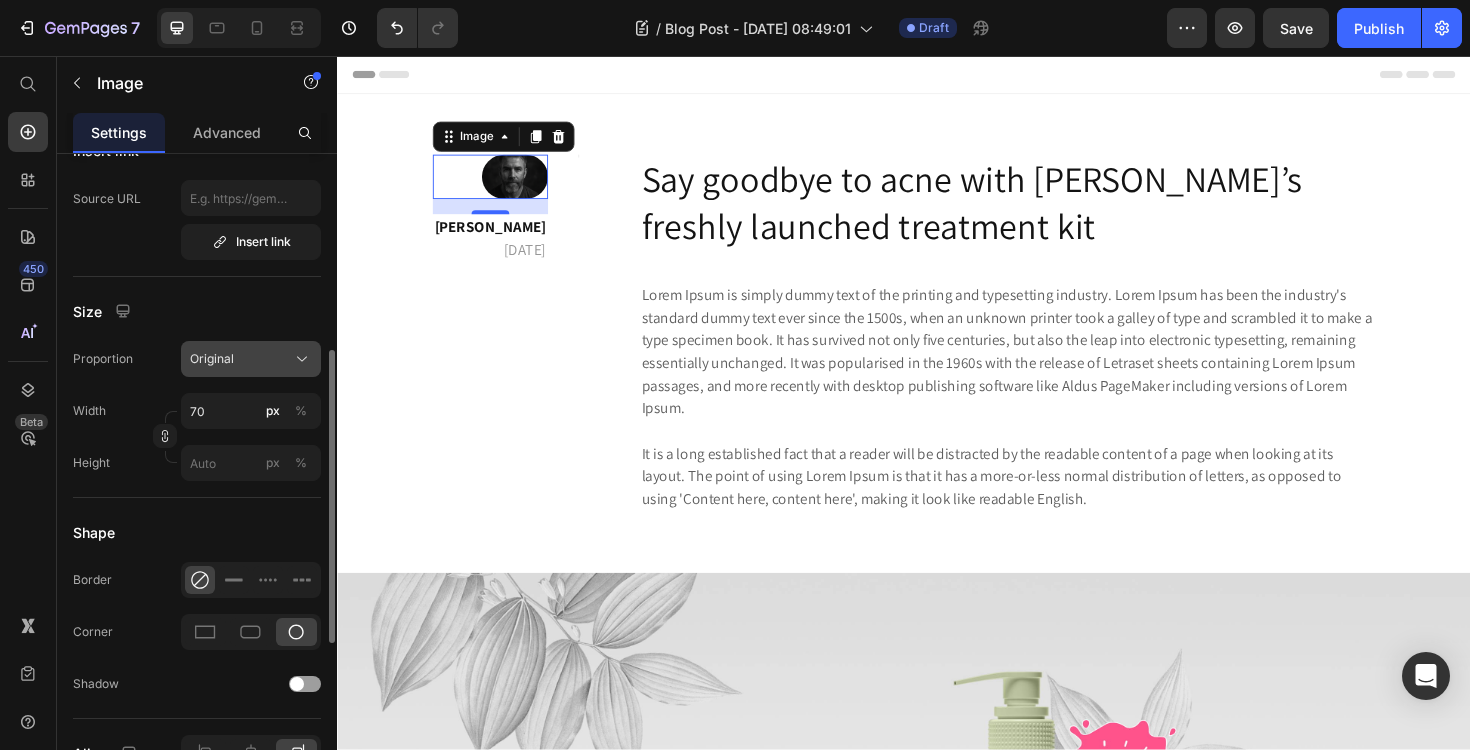 click 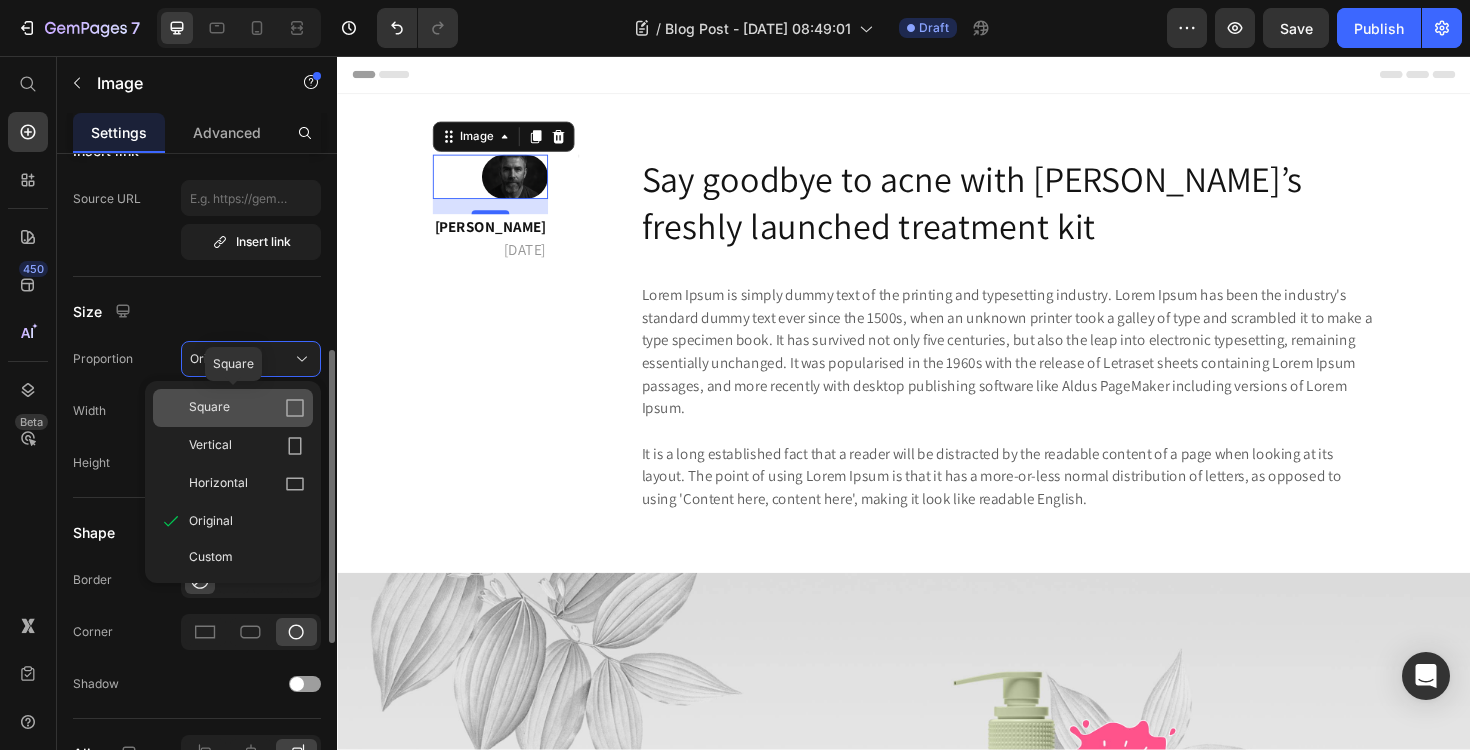 click on "Square" at bounding box center (247, 408) 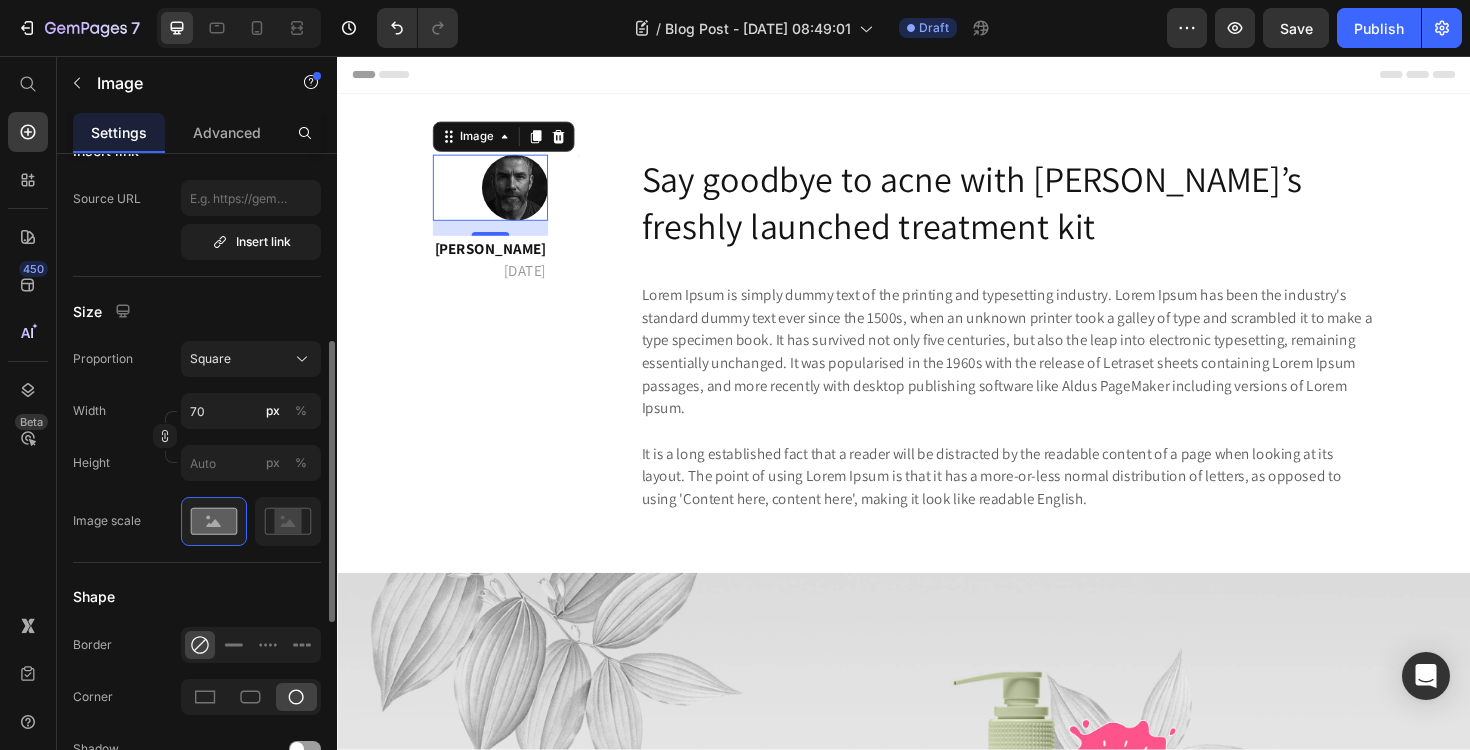 click on "16" at bounding box center (499, 263) 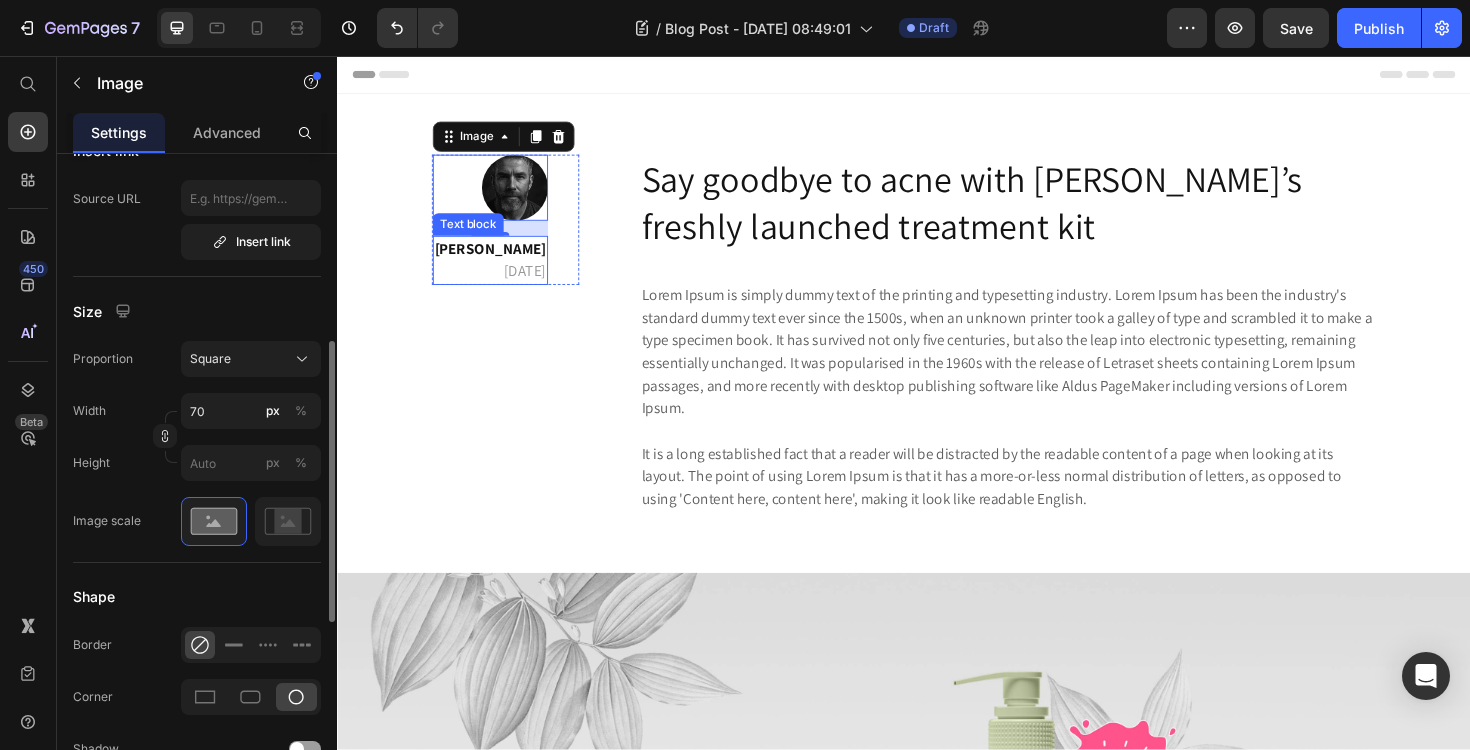 click on "[PERSON_NAME]" at bounding box center (499, 260) 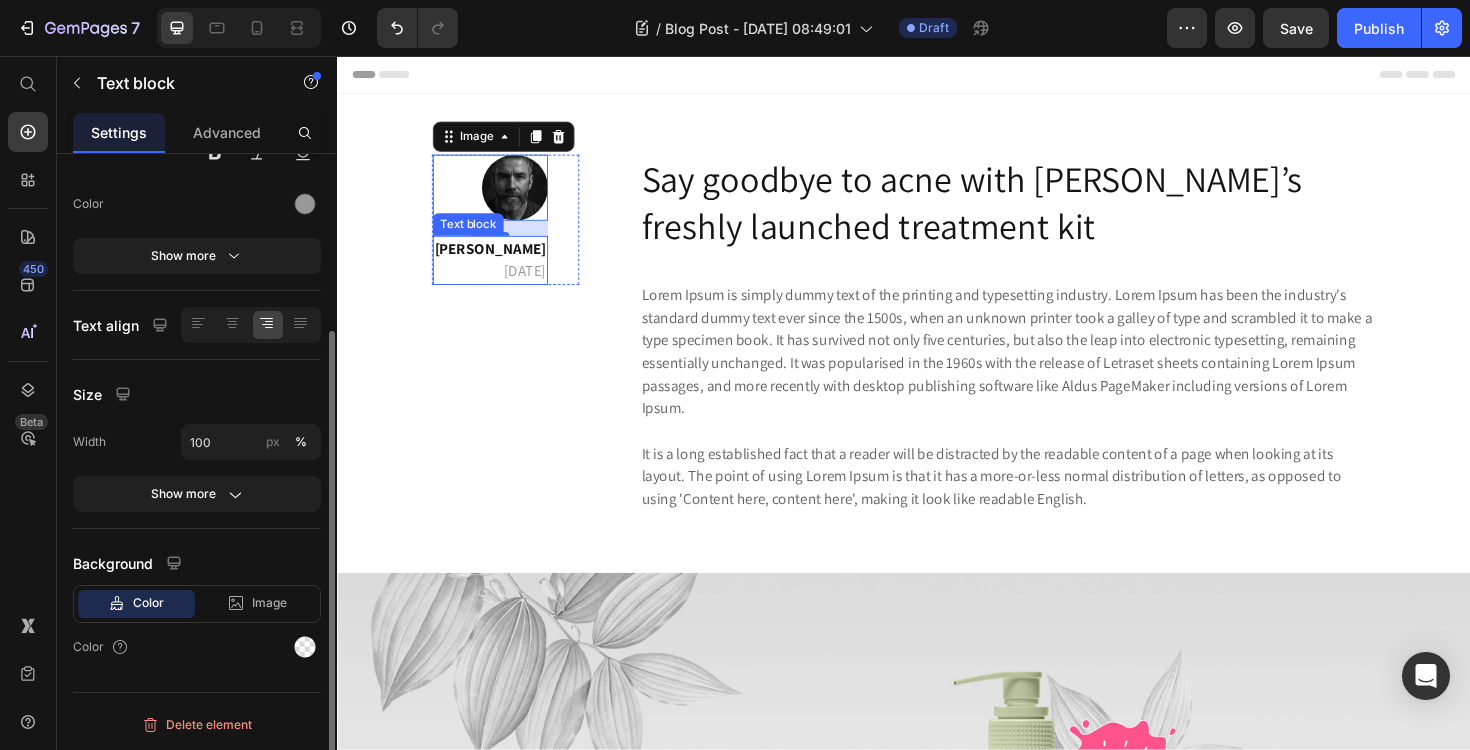 scroll, scrollTop: 0, scrollLeft: 0, axis: both 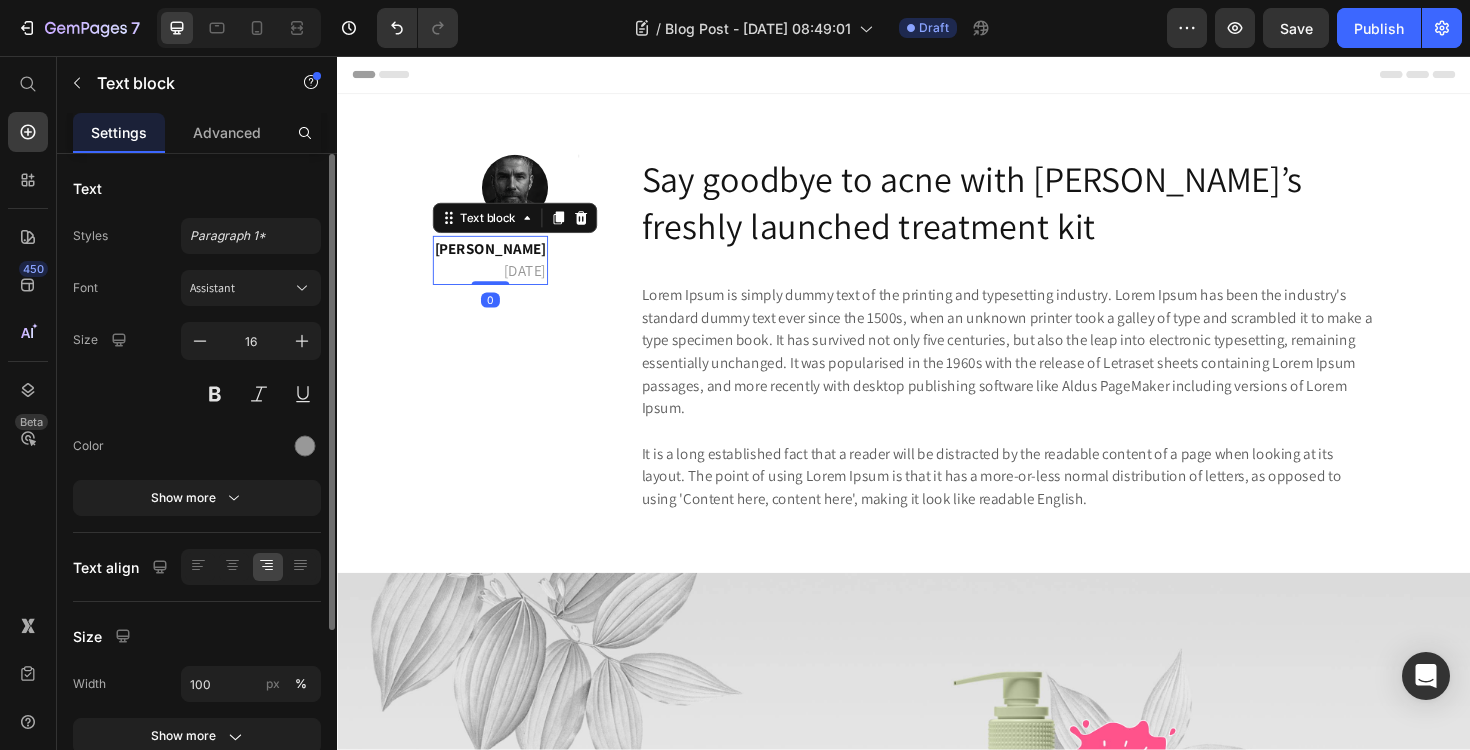 click on "[PERSON_NAME]" at bounding box center (499, 260) 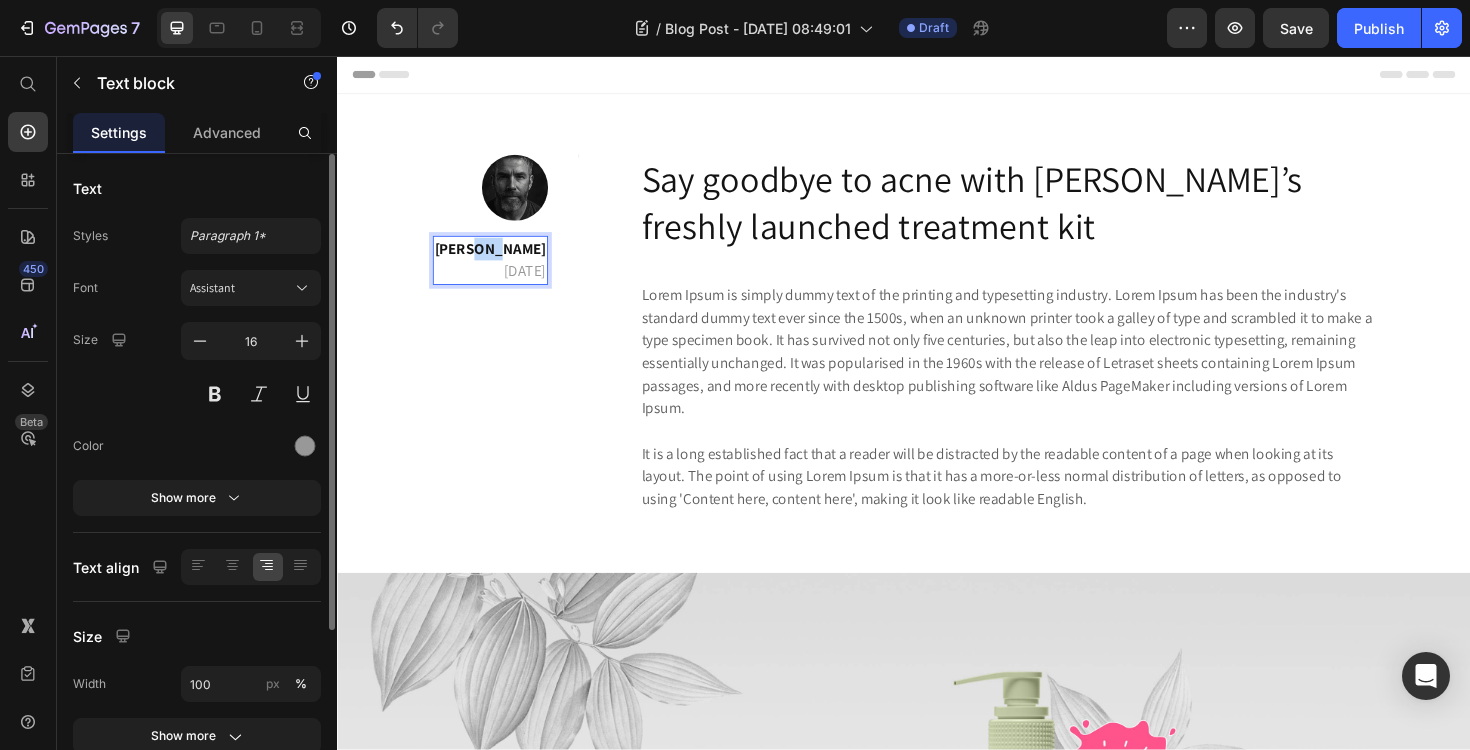 click on "[PERSON_NAME]" at bounding box center (499, 260) 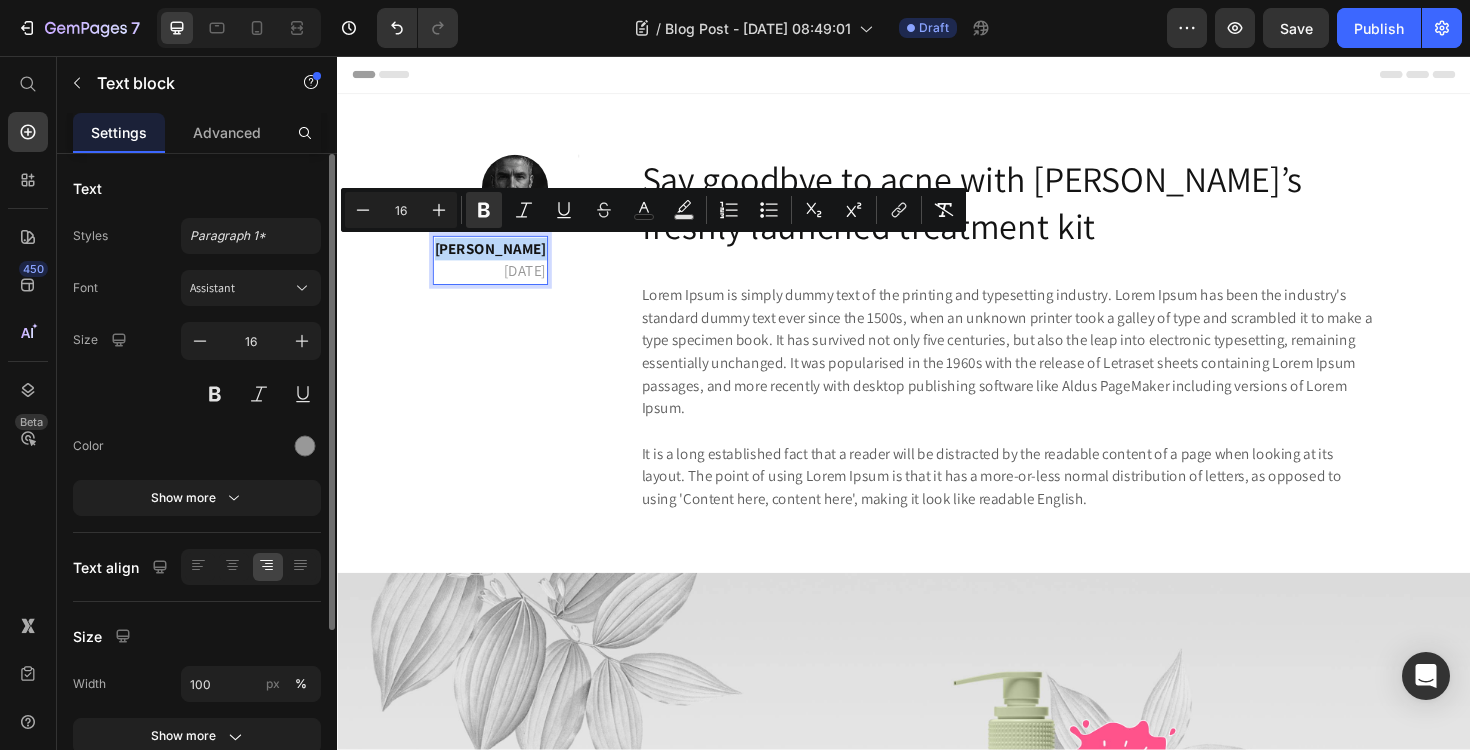 click on "[PERSON_NAME]" at bounding box center [499, 260] 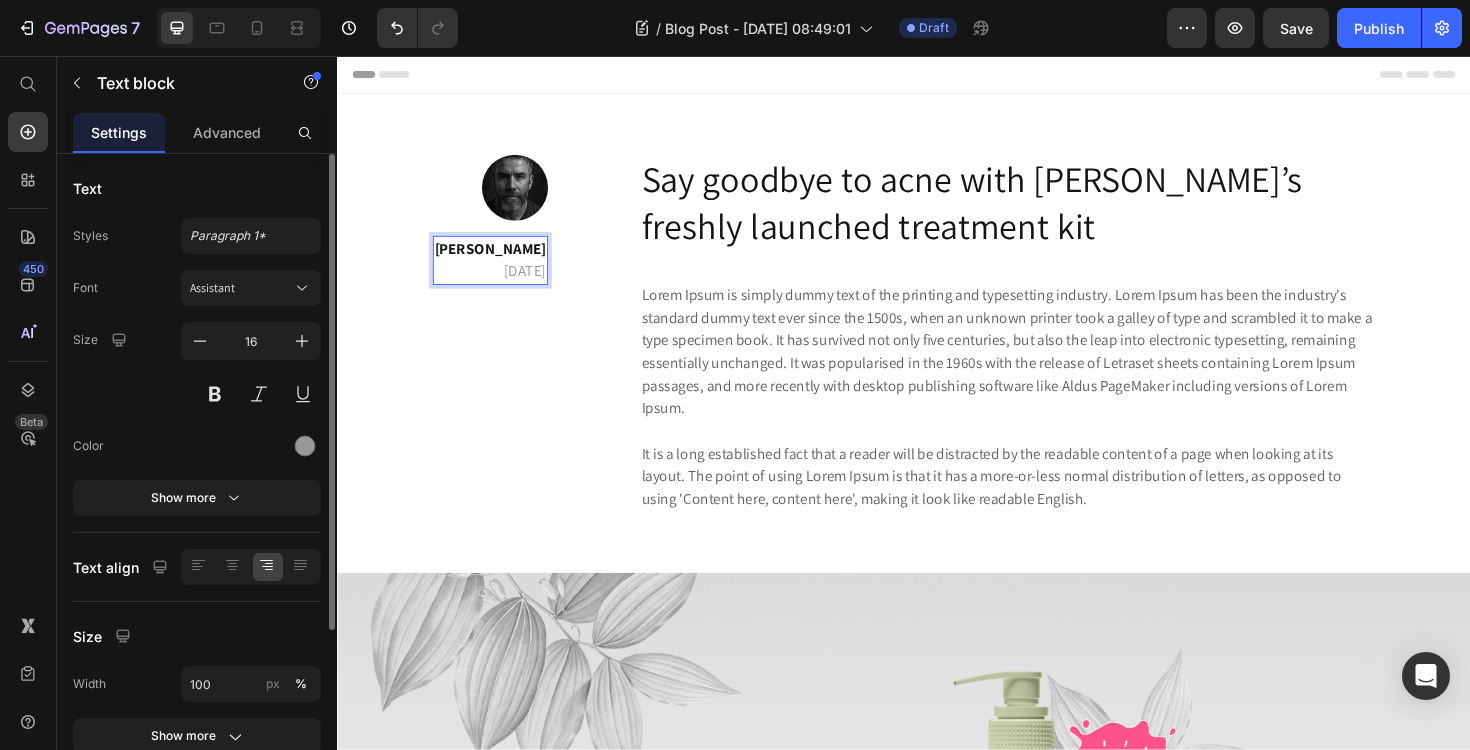 click on "[PERSON_NAME] ⁠⁠⁠⁠⁠⁠⁠ [DATE]" at bounding box center (499, 273) 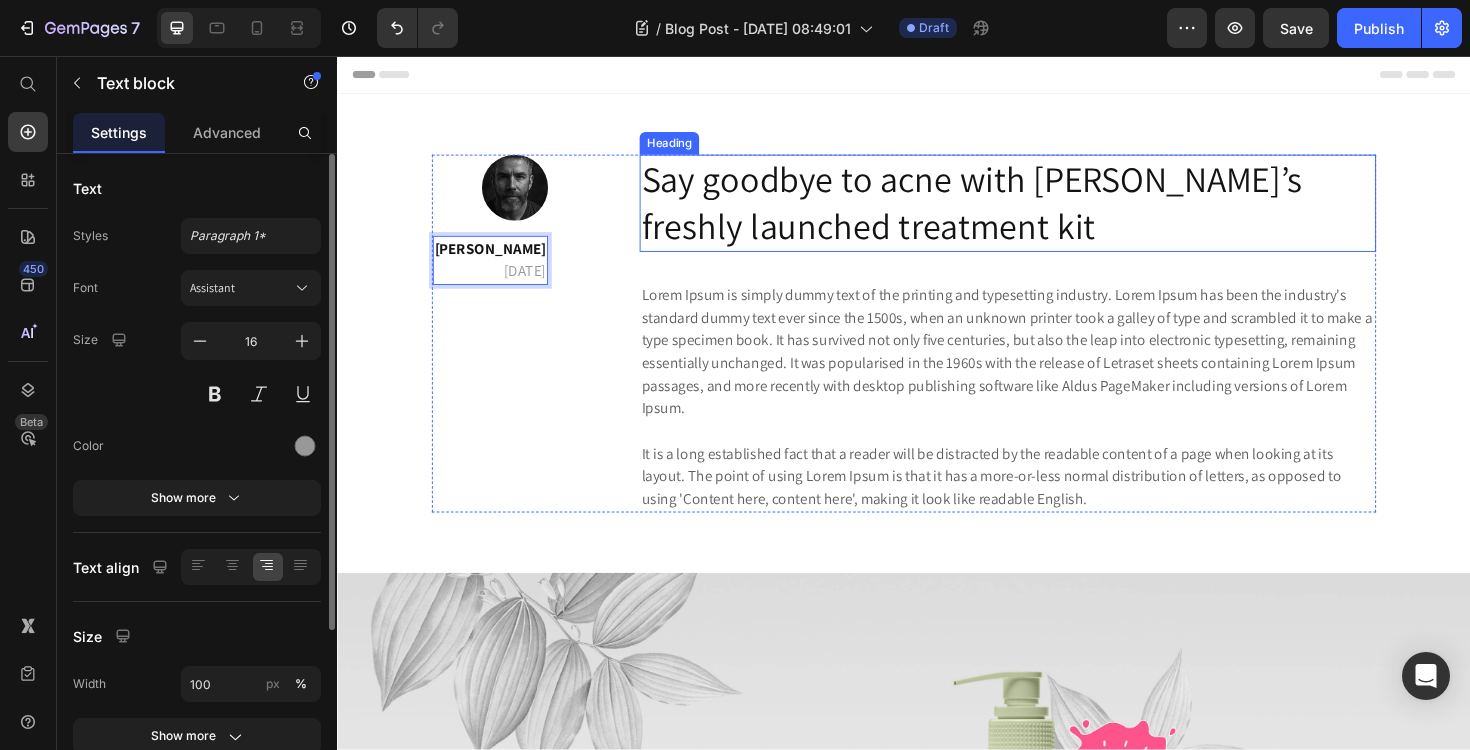 click on "Say goodbye to acne with [PERSON_NAME]’s freshly launched treatment kit" at bounding box center [1047, 212] 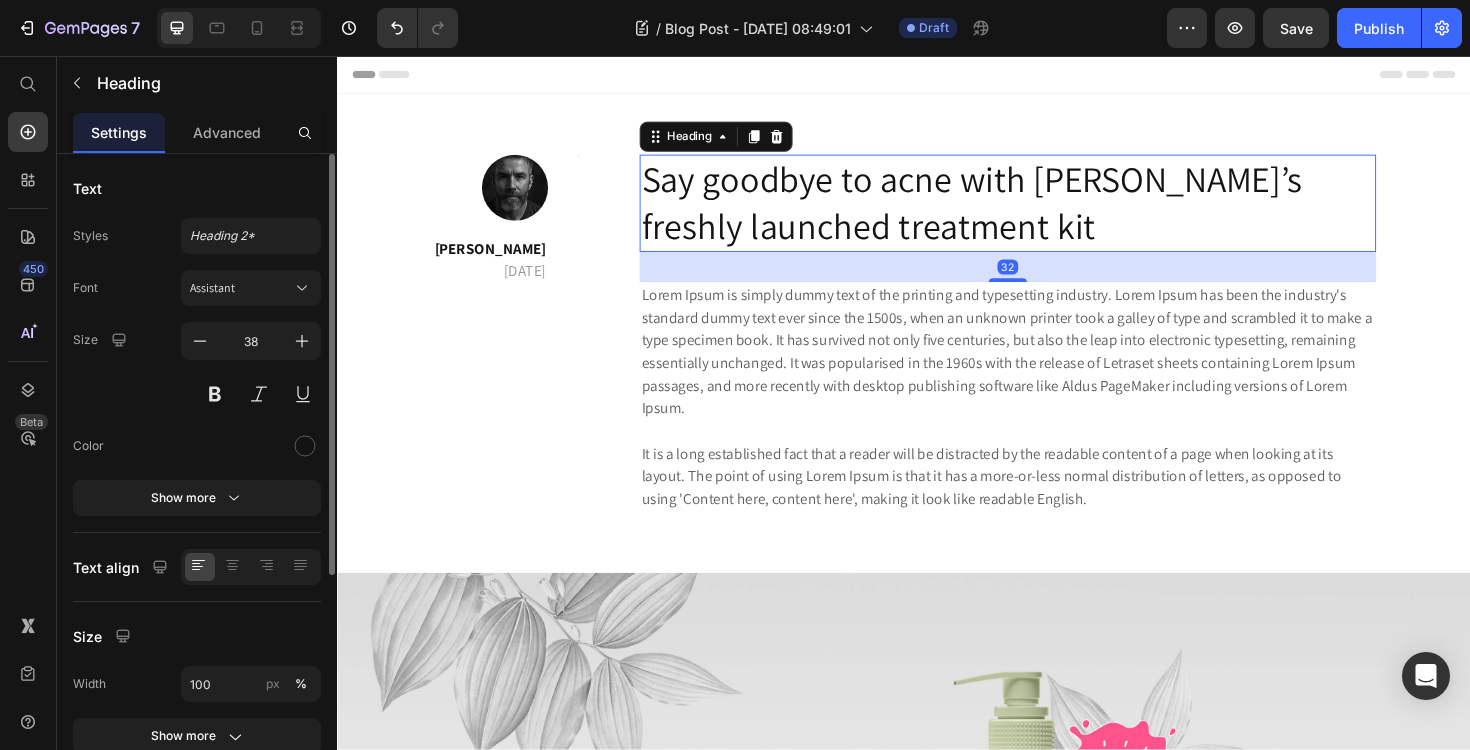 click on "Say goodbye to acne with [PERSON_NAME]’s freshly launched treatment kit" at bounding box center [1047, 212] 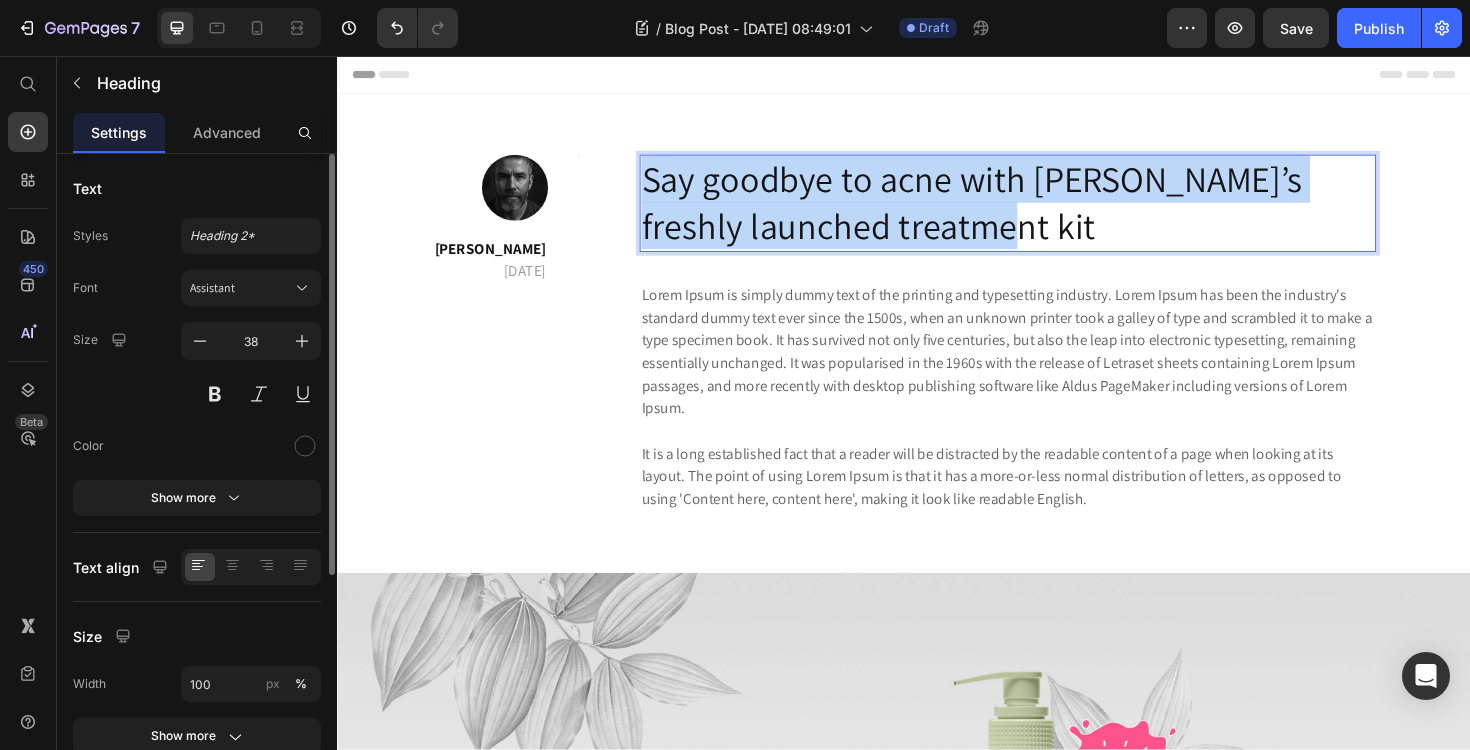 click on "Say goodbye to acne with [PERSON_NAME]’s freshly launched treatment kit" at bounding box center [1047, 212] 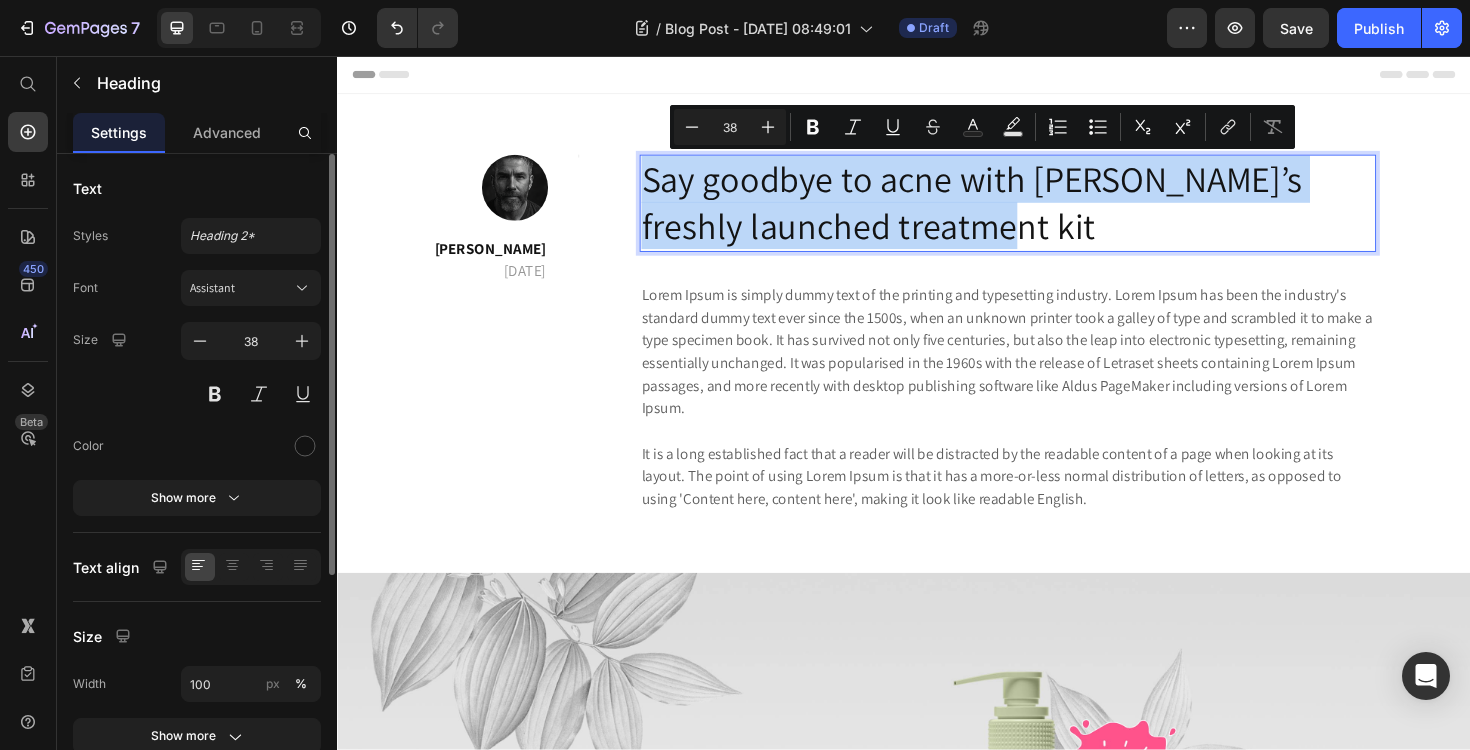 click on "Say goodbye to acne with [PERSON_NAME]’s freshly launched treatment kit" at bounding box center [1047, 212] 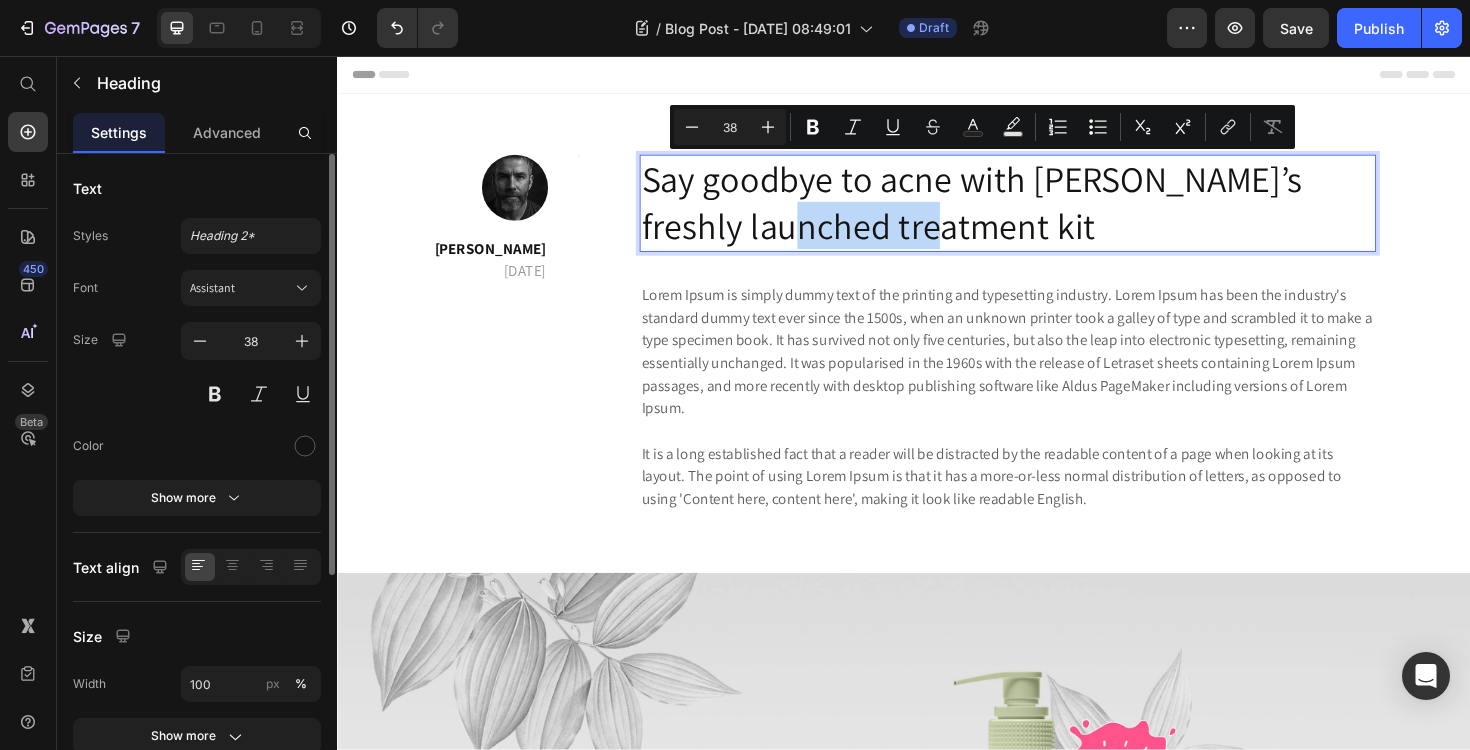 click on "Say goodbye to acne with [PERSON_NAME]’s freshly launched treatment kit" at bounding box center (1047, 212) 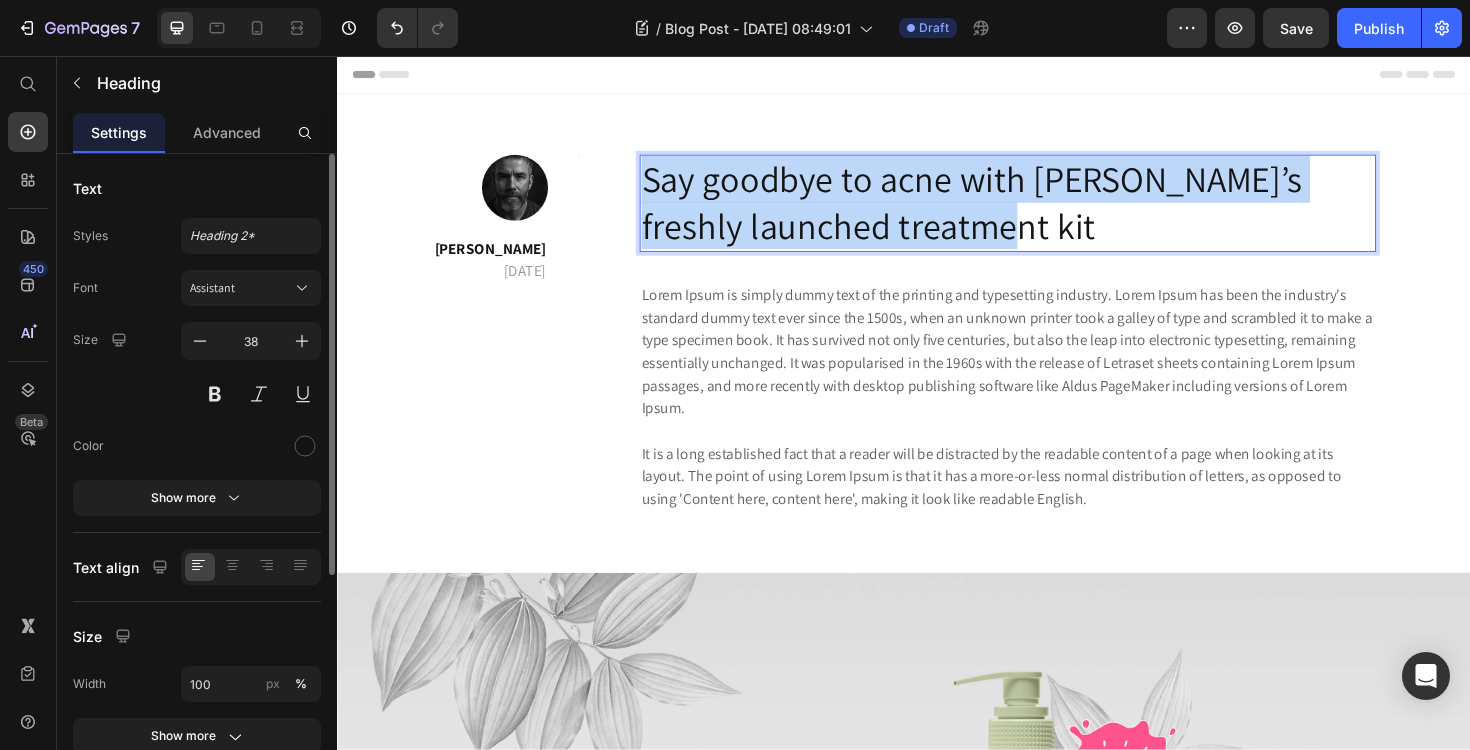 click on "Say goodbye to acne with [PERSON_NAME]’s freshly launched treatment kit" at bounding box center [1047, 212] 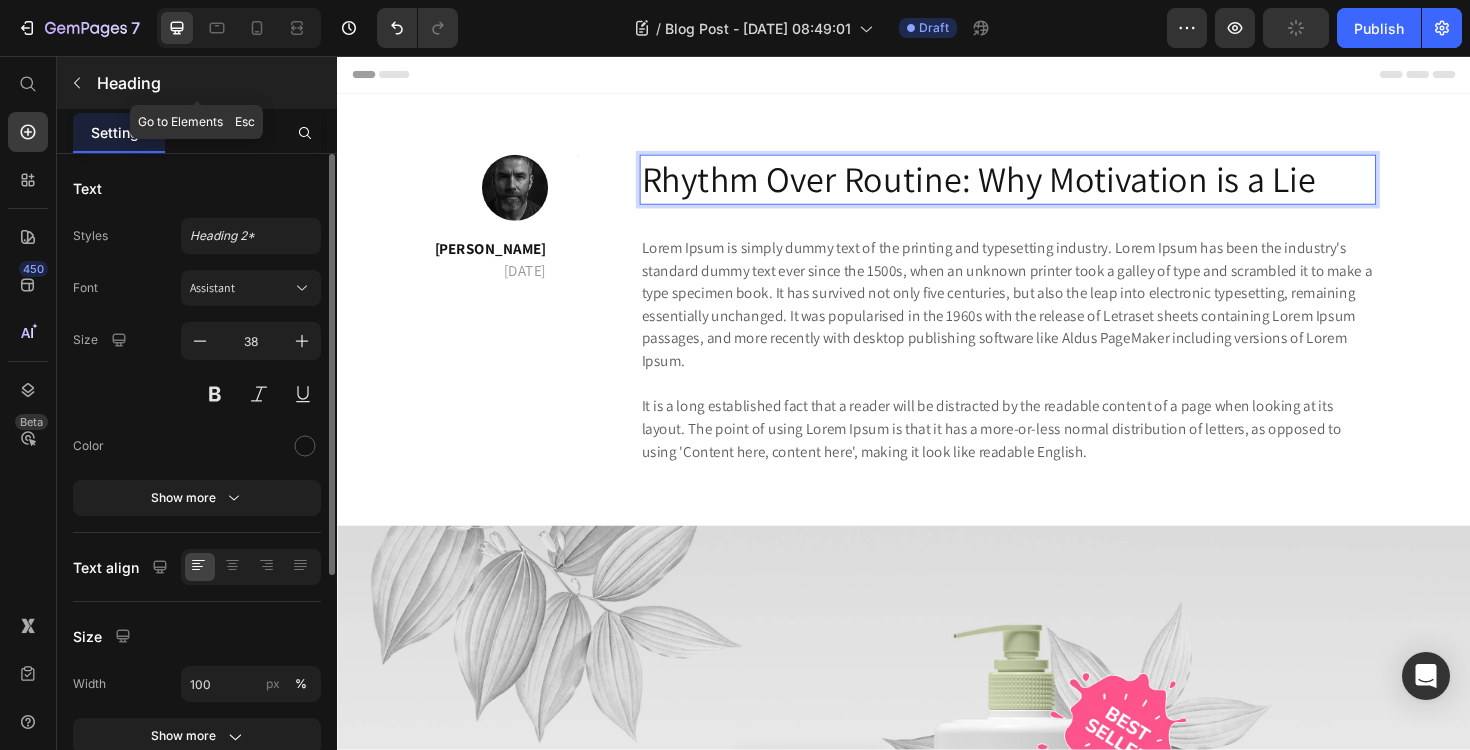 click 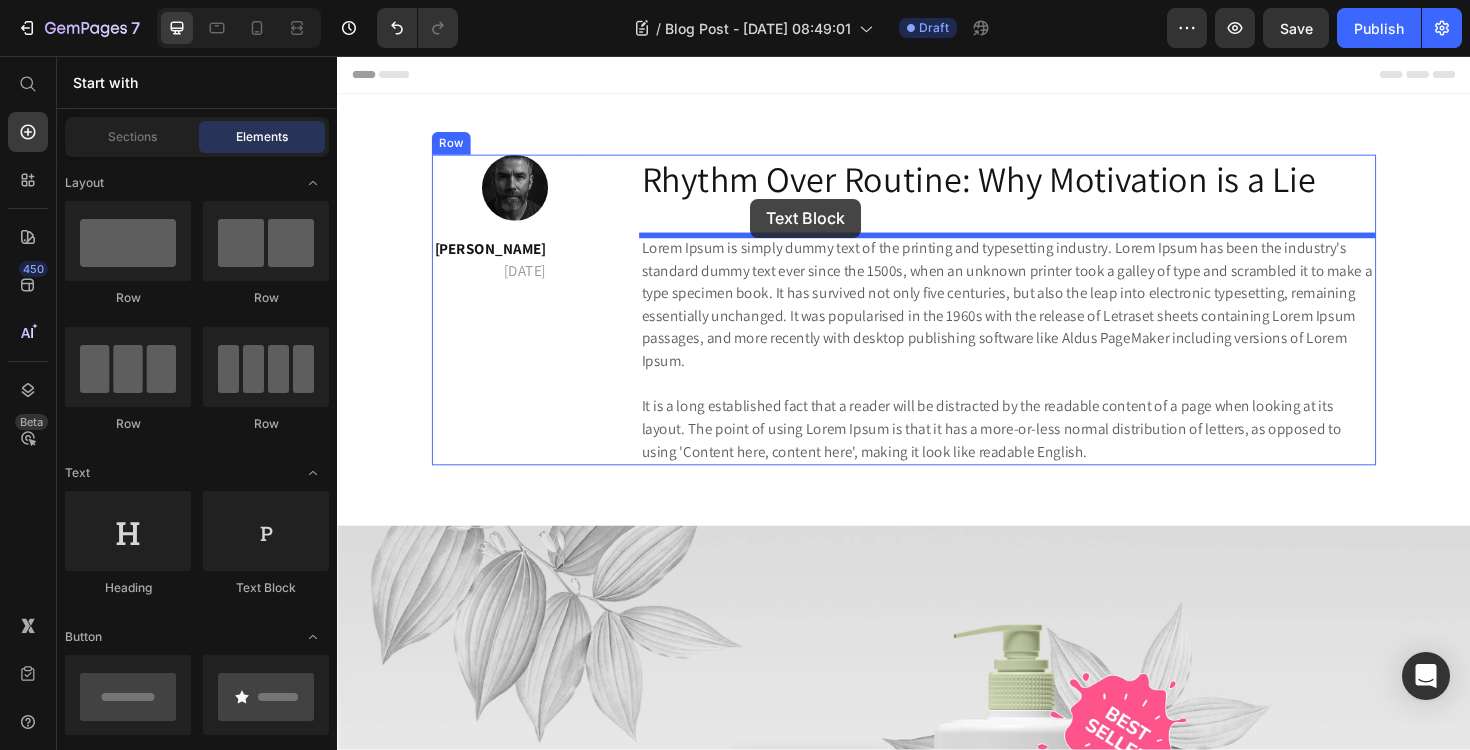 drag, startPoint x: 592, startPoint y: 605, endPoint x: 774, endPoint y: 207, distance: 437.63913 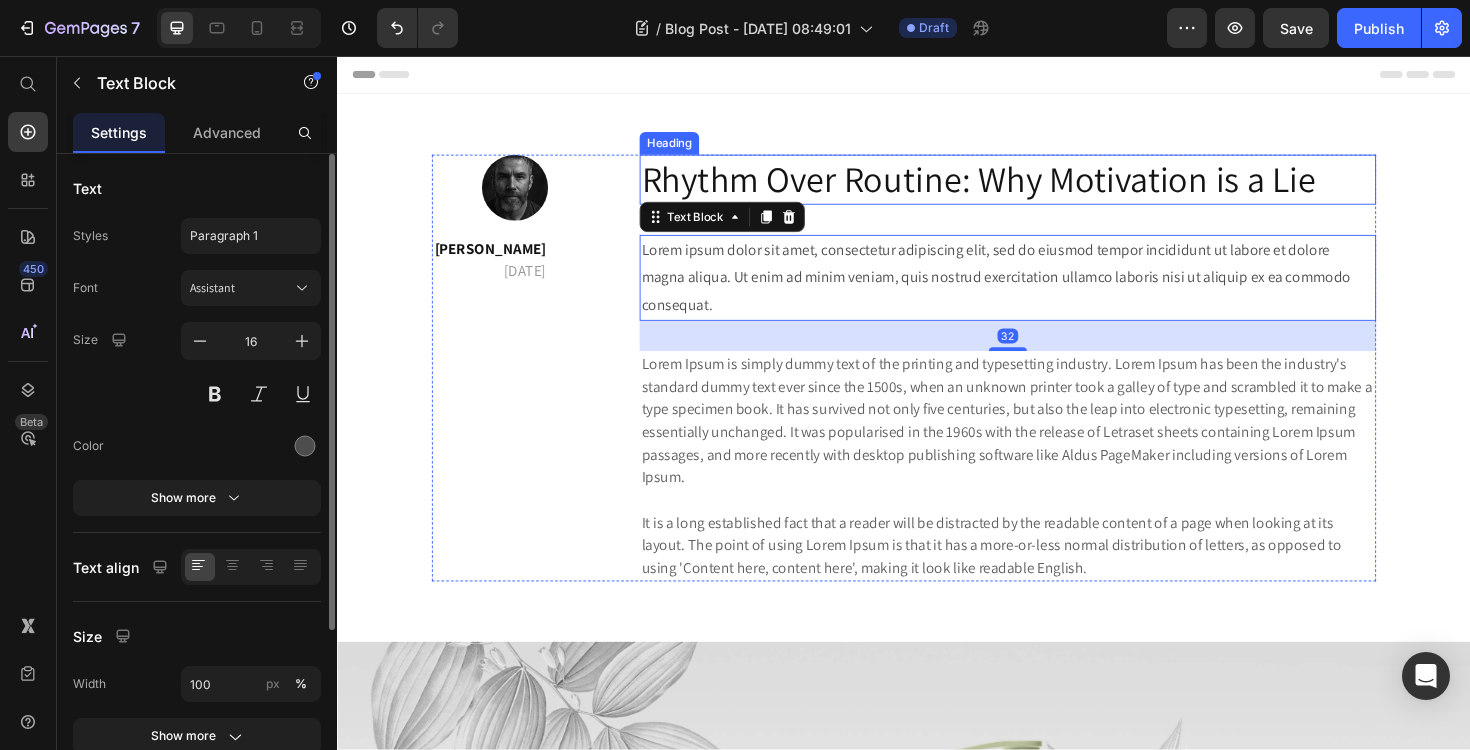 click on "Rhythm Over Routine: Why Motivation is a Lie" at bounding box center (1047, 187) 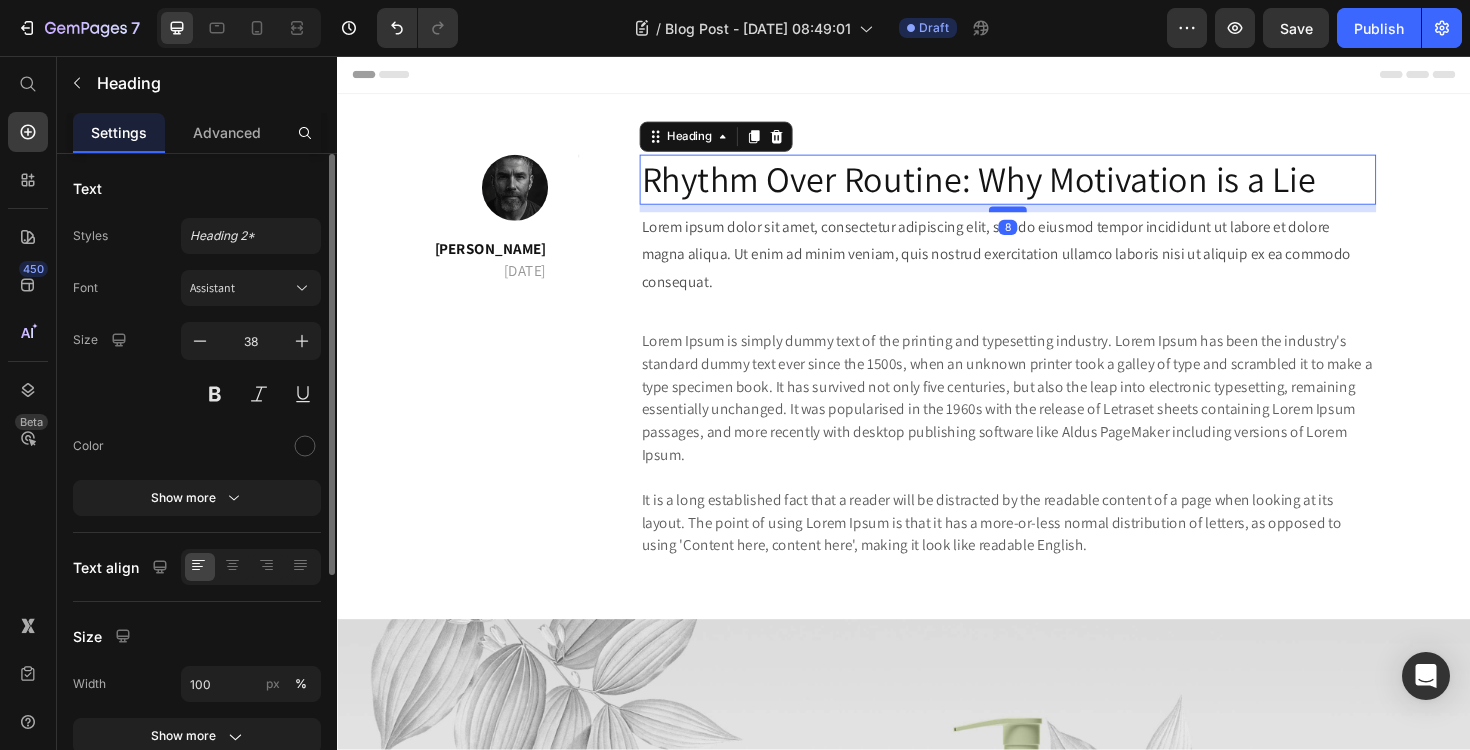 drag, startPoint x: 1047, startPoint y: 242, endPoint x: 1045, endPoint y: 218, distance: 24.083189 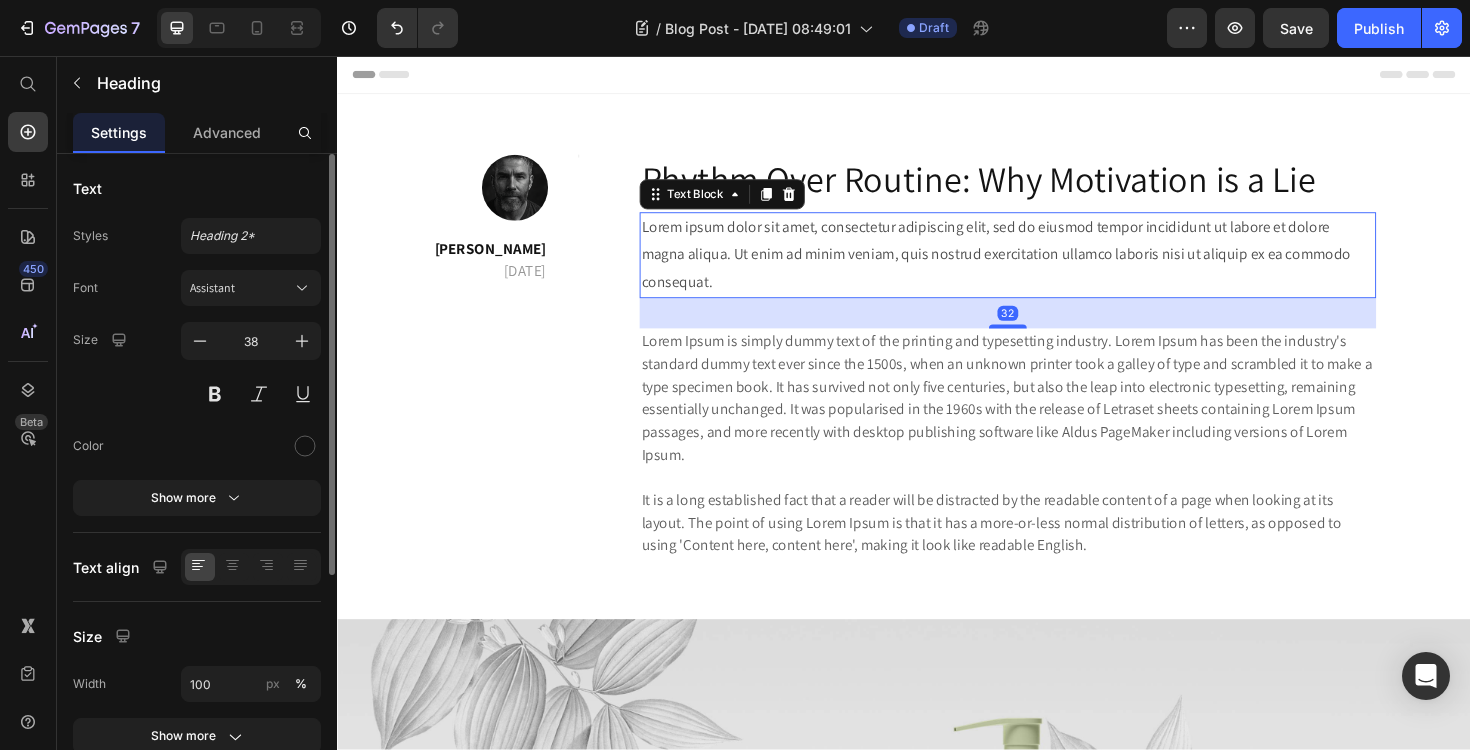 click on "Lorem ipsum dolor sit amet, consectetur adipiscing elit, sed do eiusmod tempor incididunt ut labore et dolore magna aliqua. Ut enim ad minim veniam, quis nostrud exercitation ullamco laboris nisi ut aliquip ex ea commodo consequat." at bounding box center [1047, 267] 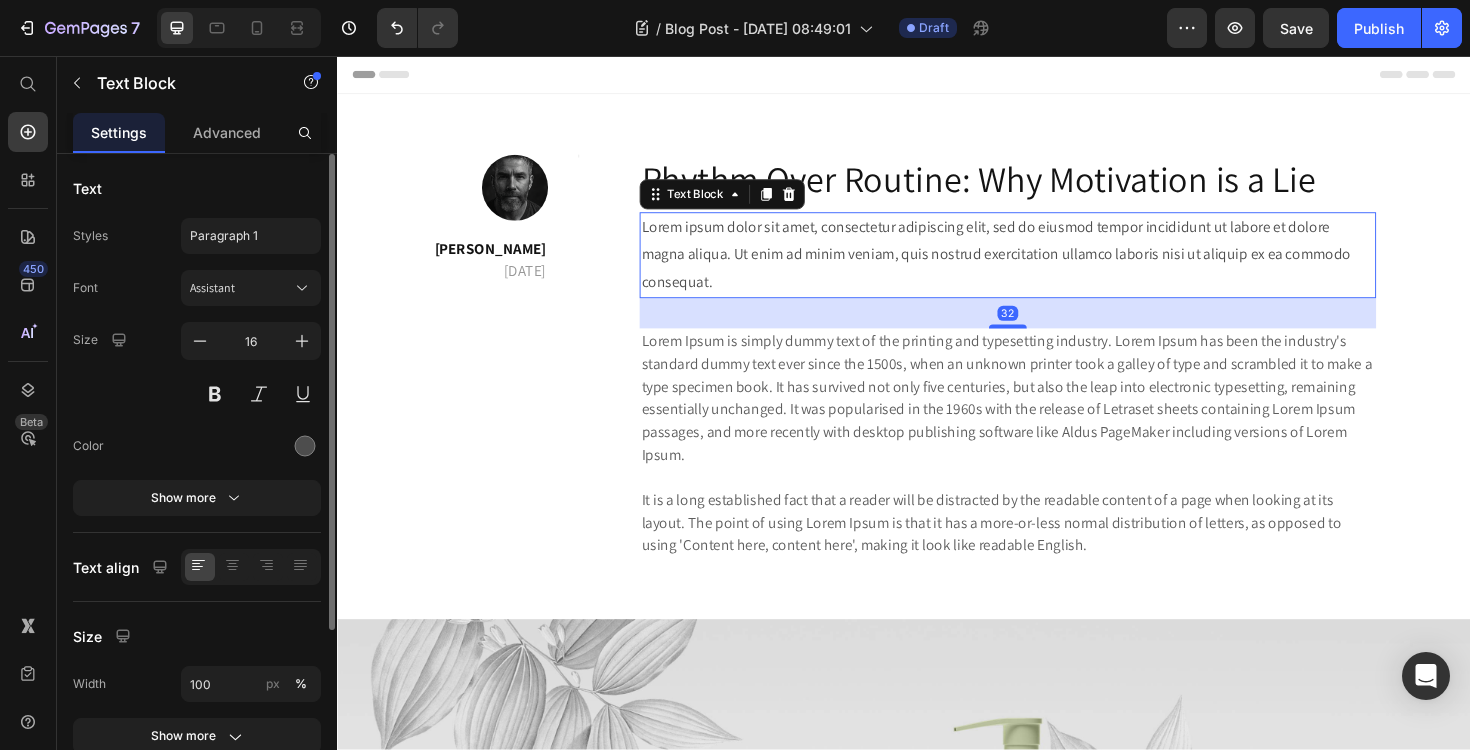 click on "Lorem ipsum dolor sit amet, consectetur adipiscing elit, sed do eiusmod tempor incididunt ut labore et dolore magna aliqua. Ut enim ad minim veniam, quis nostrud exercitation ullamco laboris nisi ut aliquip ex ea commodo consequat." at bounding box center [1047, 267] 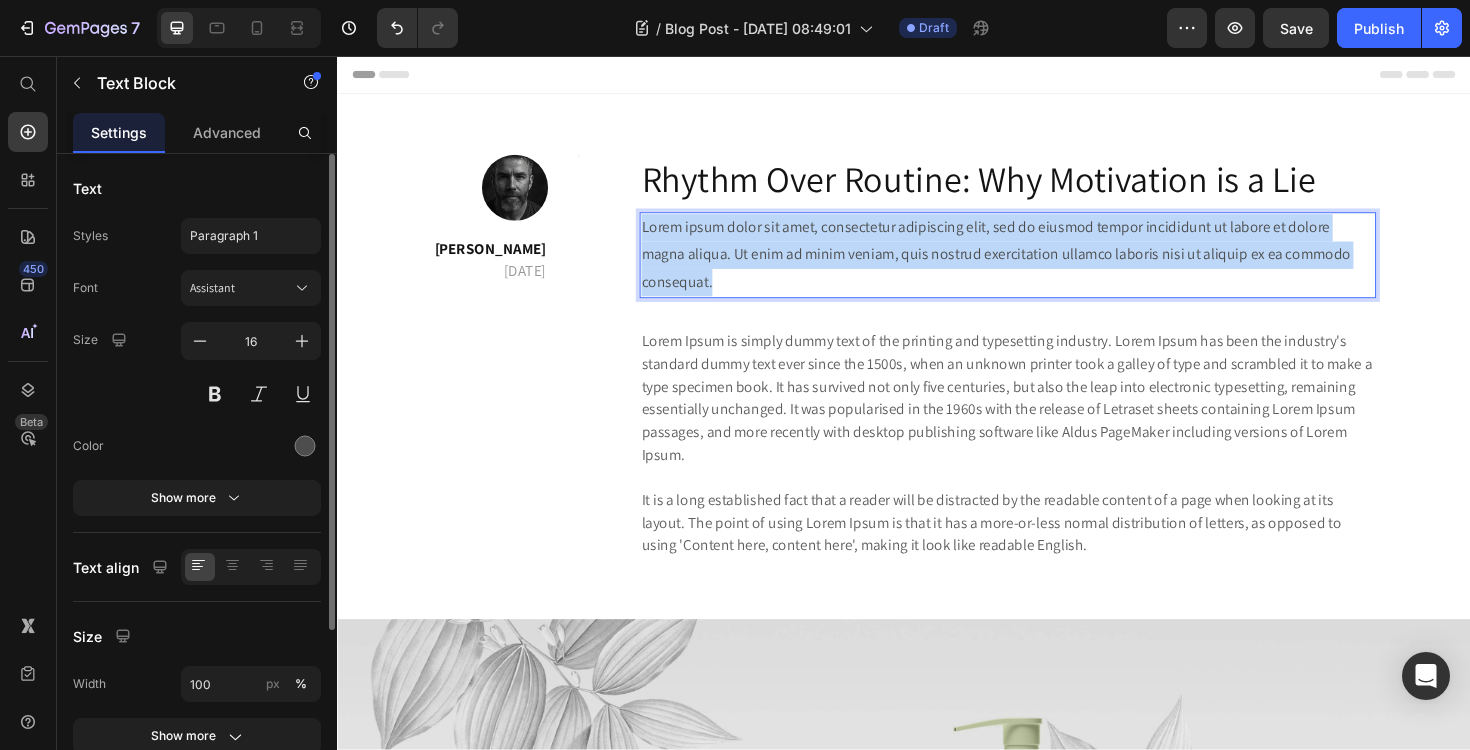 click on "Lorem ipsum dolor sit amet, consectetur adipiscing elit, sed do eiusmod tempor incididunt ut labore et dolore magna aliqua. Ut enim ad minim veniam, quis nostrud exercitation ullamco laboris nisi ut aliquip ex ea commodo consequat." at bounding box center [1047, 267] 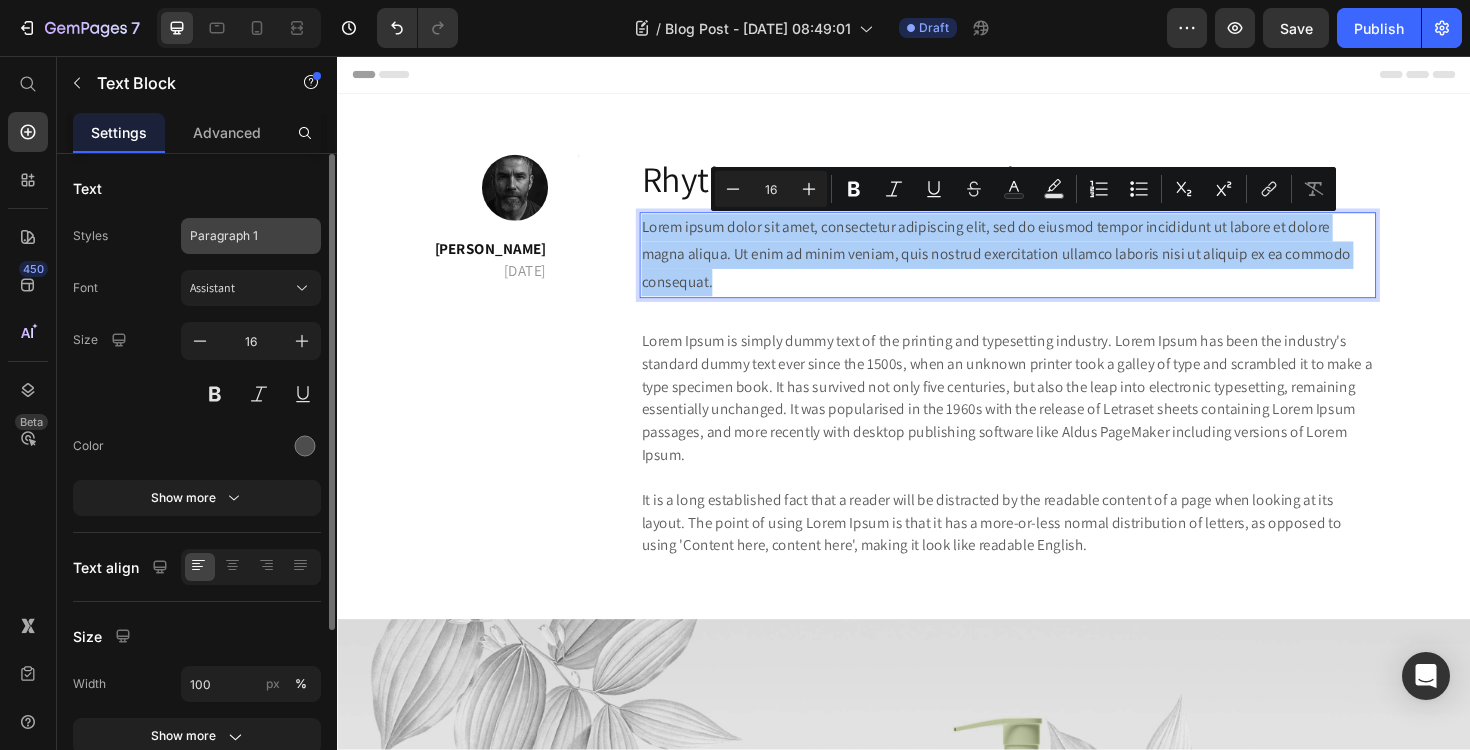 click on "Paragraph 1" at bounding box center [239, 236] 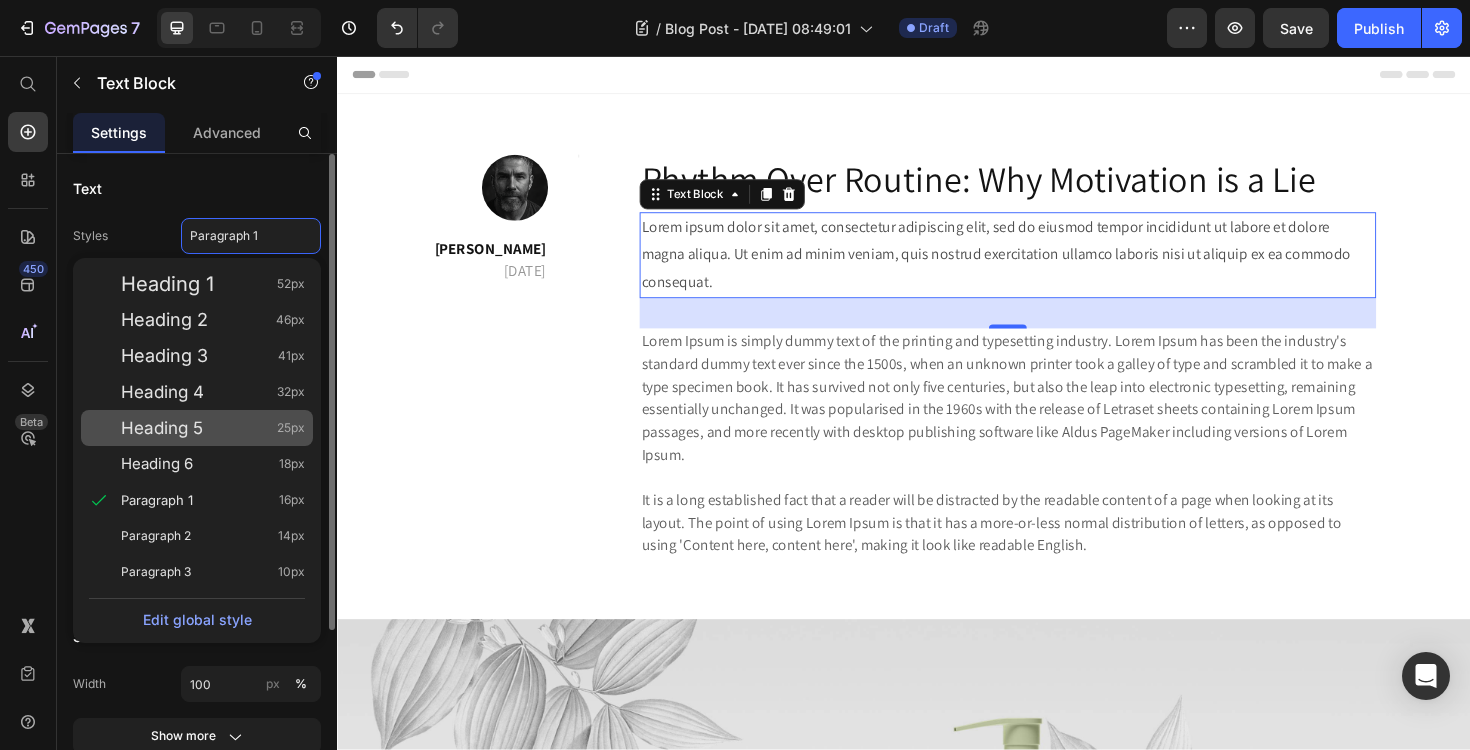 click on "Heading 5" at bounding box center [162, 428] 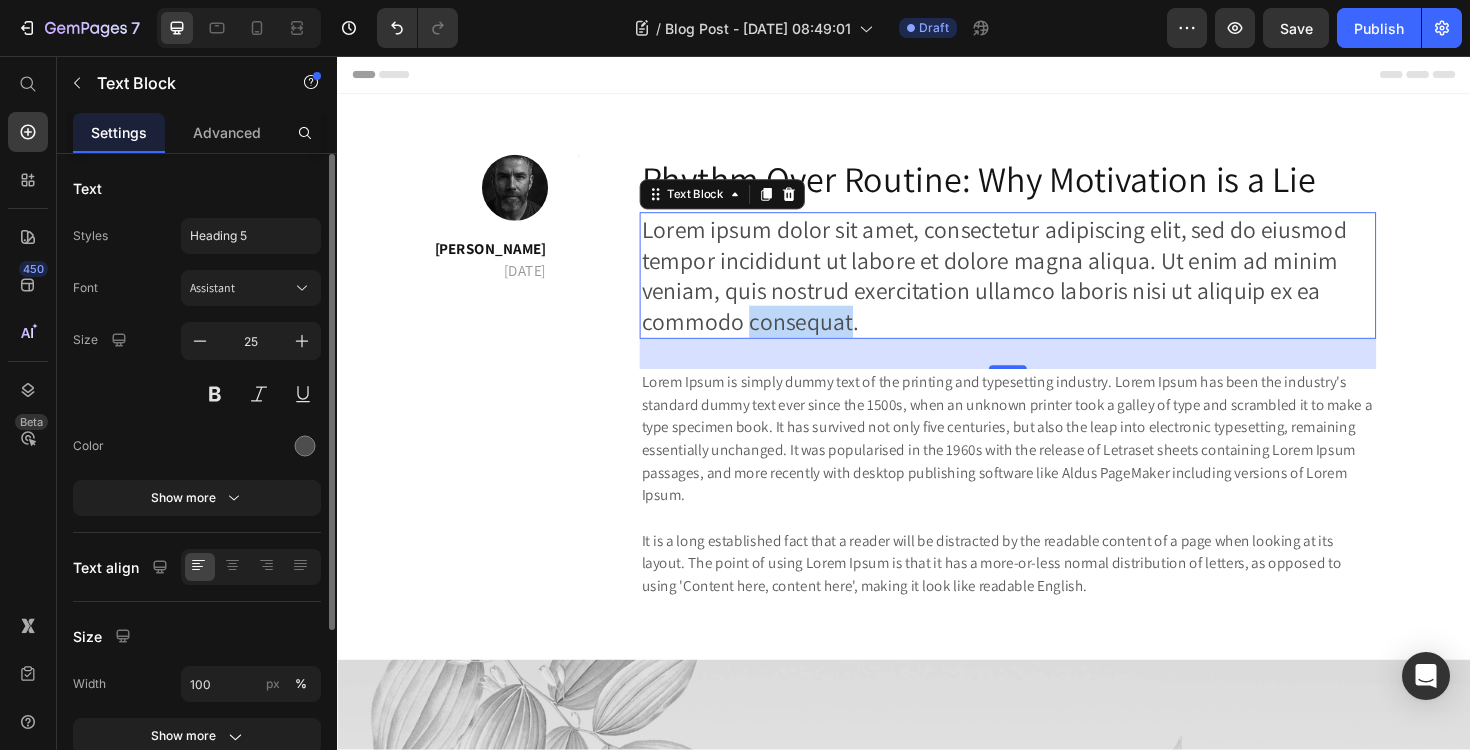 click on "Lorem ipsum dolor sit amet, consectetur adipiscing elit, sed do eiusmod tempor incididunt ut labore et dolore magna aliqua. Ut enim ad minim veniam, quis nostrud exercitation ullamco laboris nisi ut aliquip ex ea commodo consequat." at bounding box center [1047, 289] 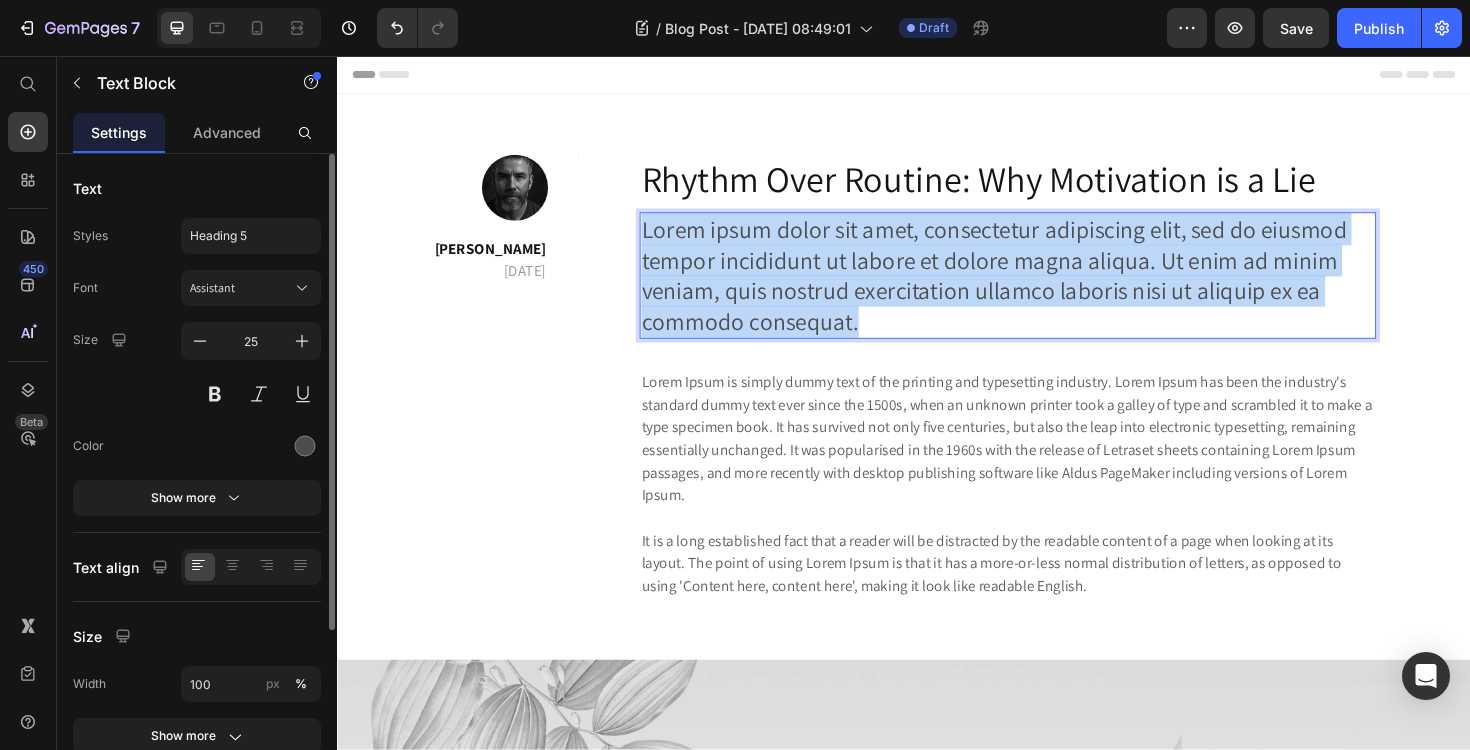 click on "Lorem ipsum dolor sit amet, consectetur adipiscing elit, sed do eiusmod tempor incididunt ut labore et dolore magna aliqua. Ut enim ad minim veniam, quis nostrud exercitation ullamco laboris nisi ut aliquip ex ea commodo consequat." at bounding box center (1047, 289) 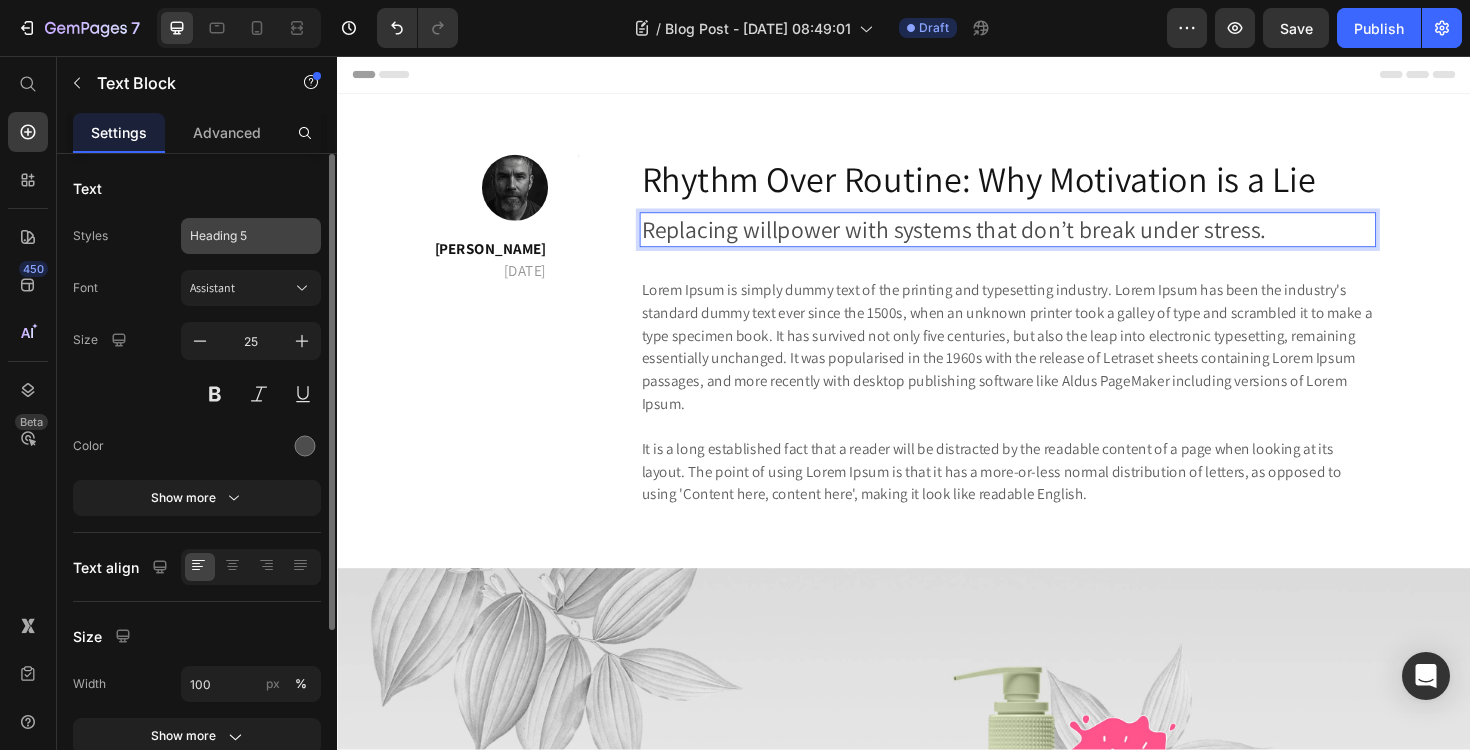 click on "Heading 5" at bounding box center (239, 236) 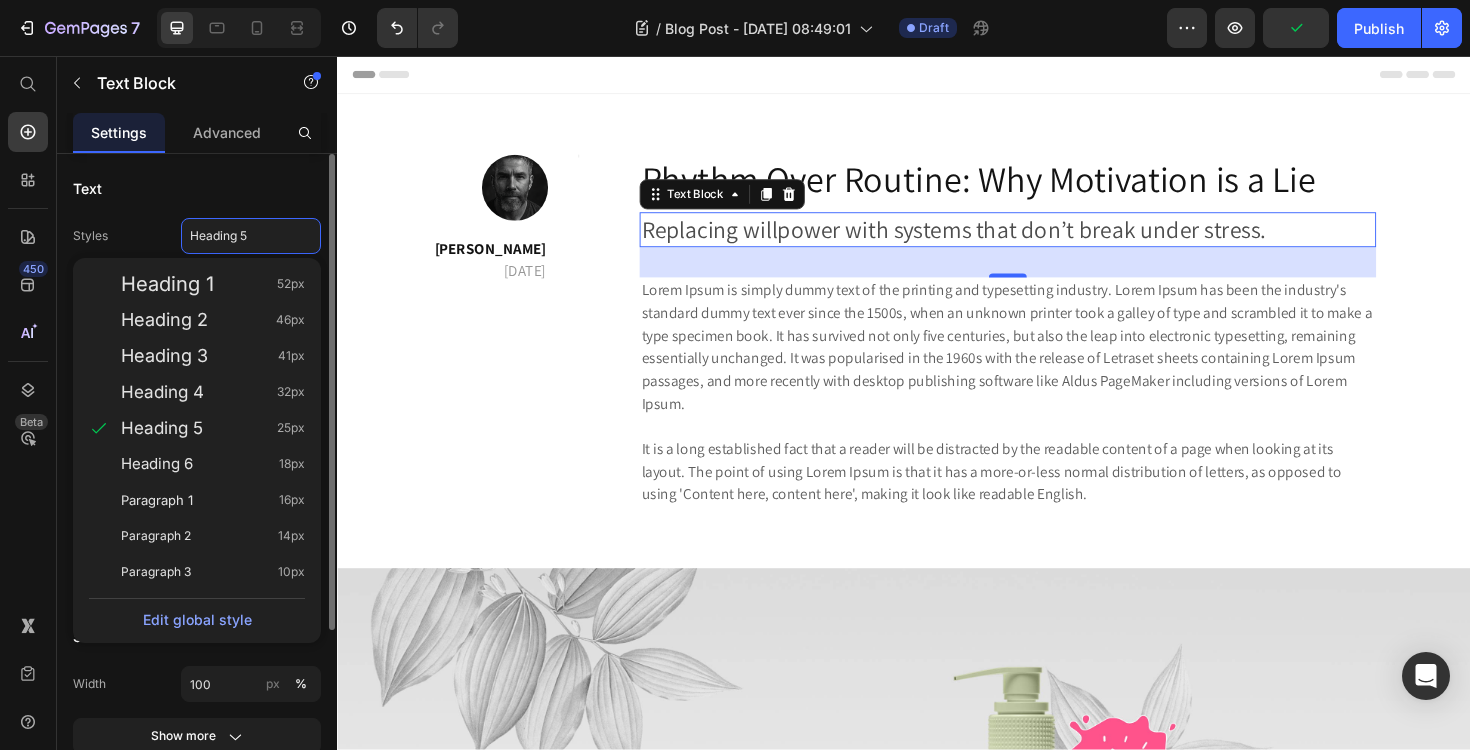 click on "Text" at bounding box center [197, 188] 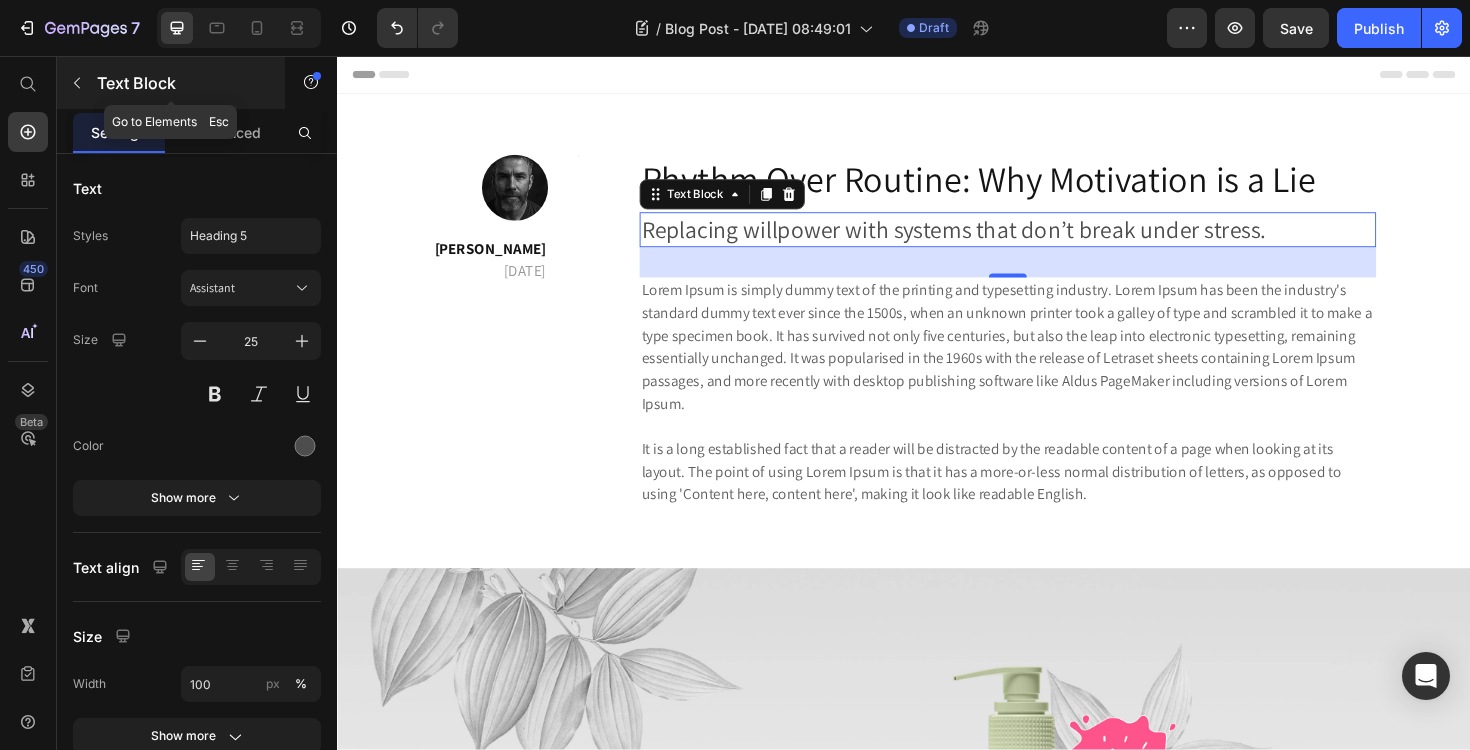 click 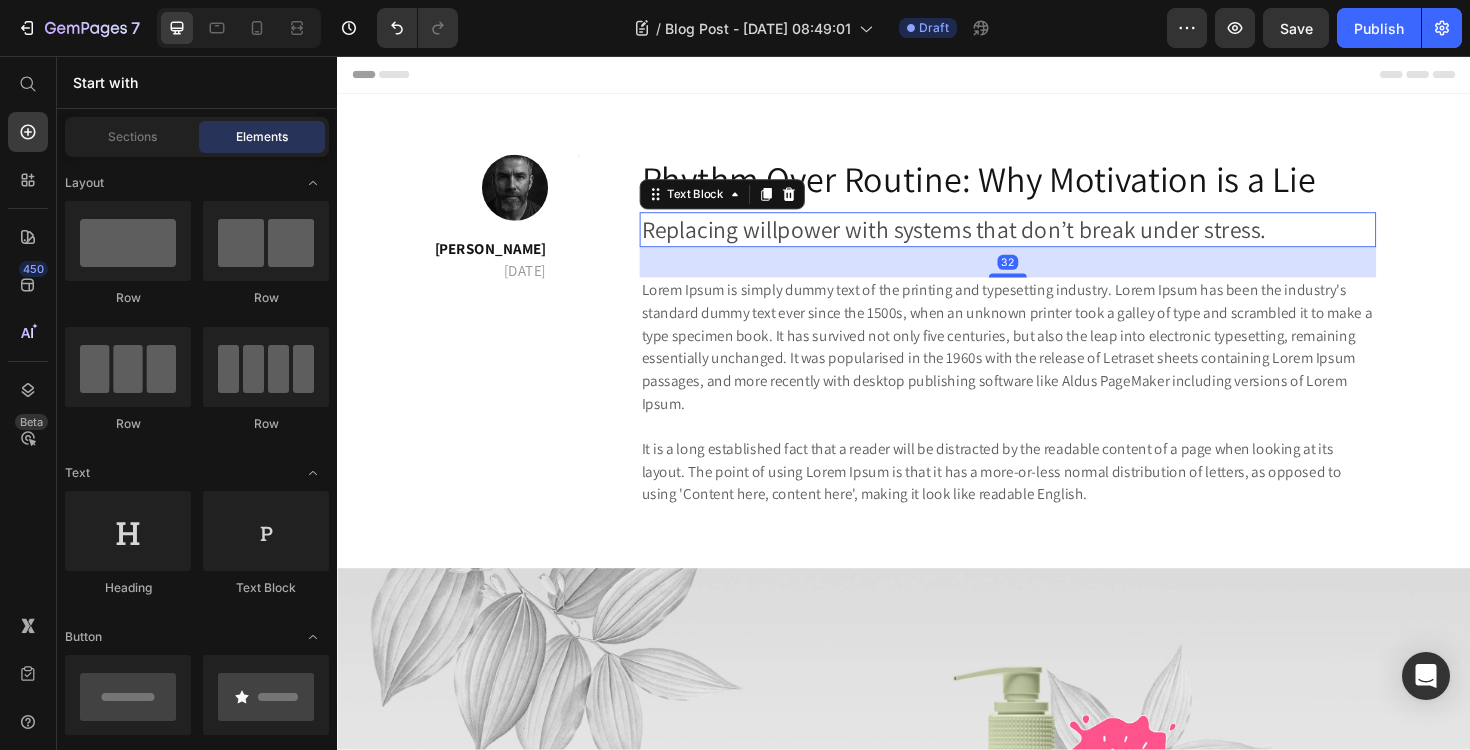 click on "Replacing willpower with systems that don’t break under stress." at bounding box center (1047, 240) 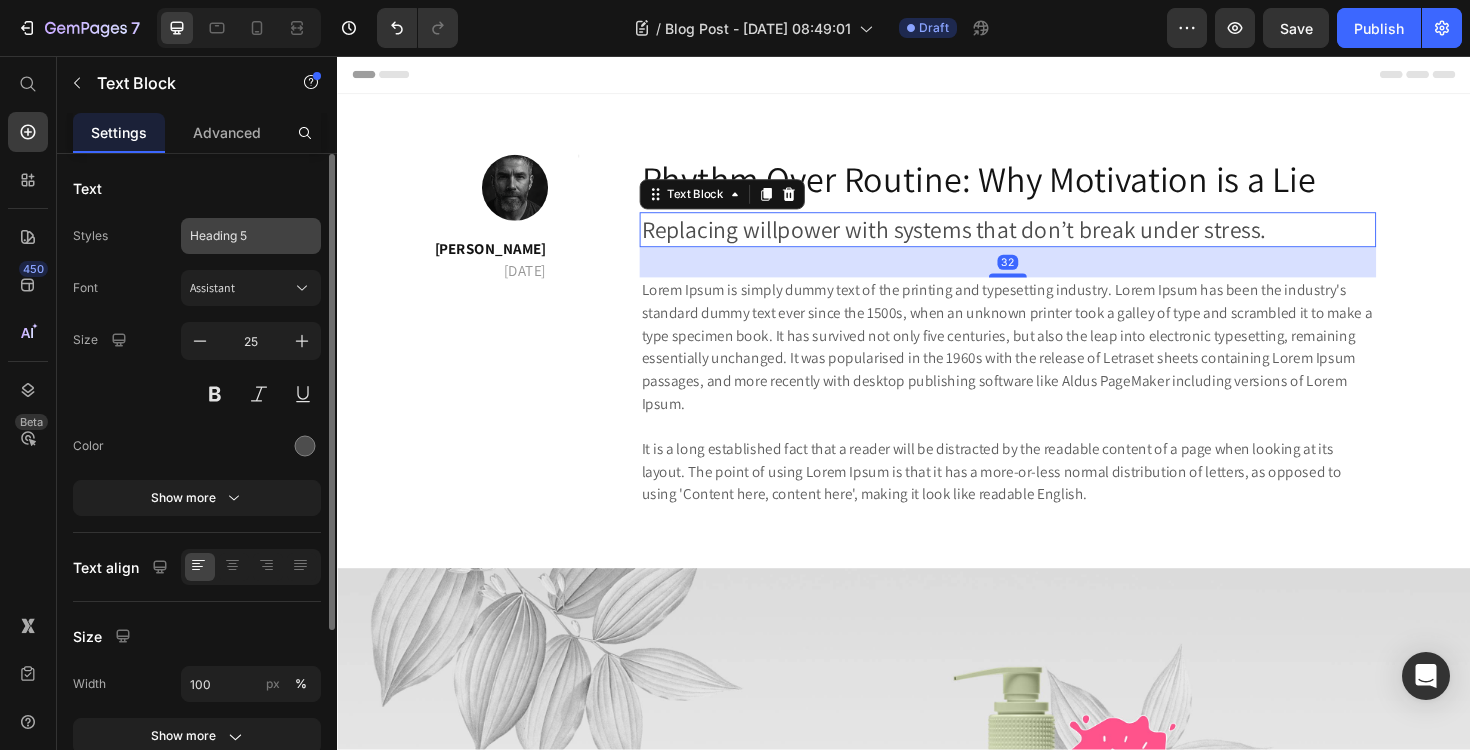 click on "Heading 5" 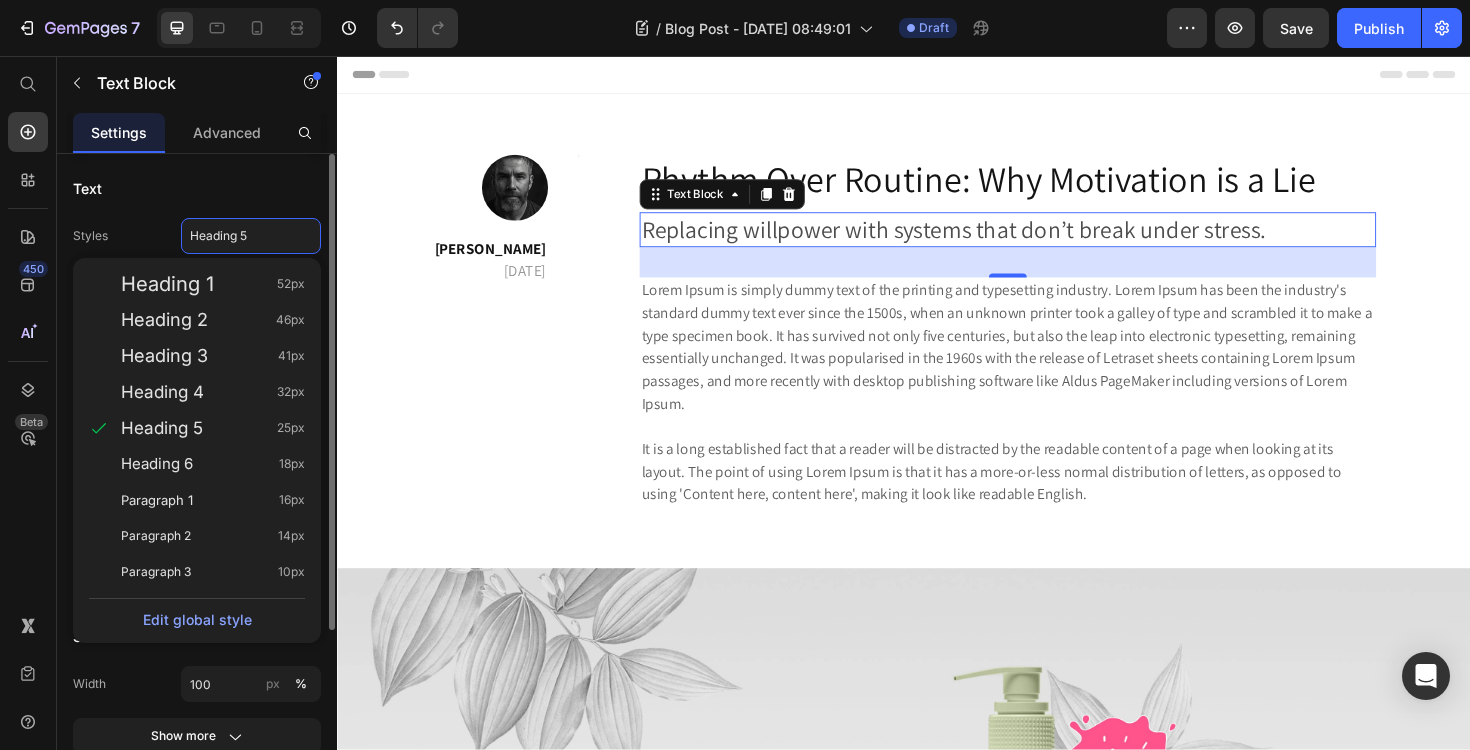 click on "Text" at bounding box center (197, 188) 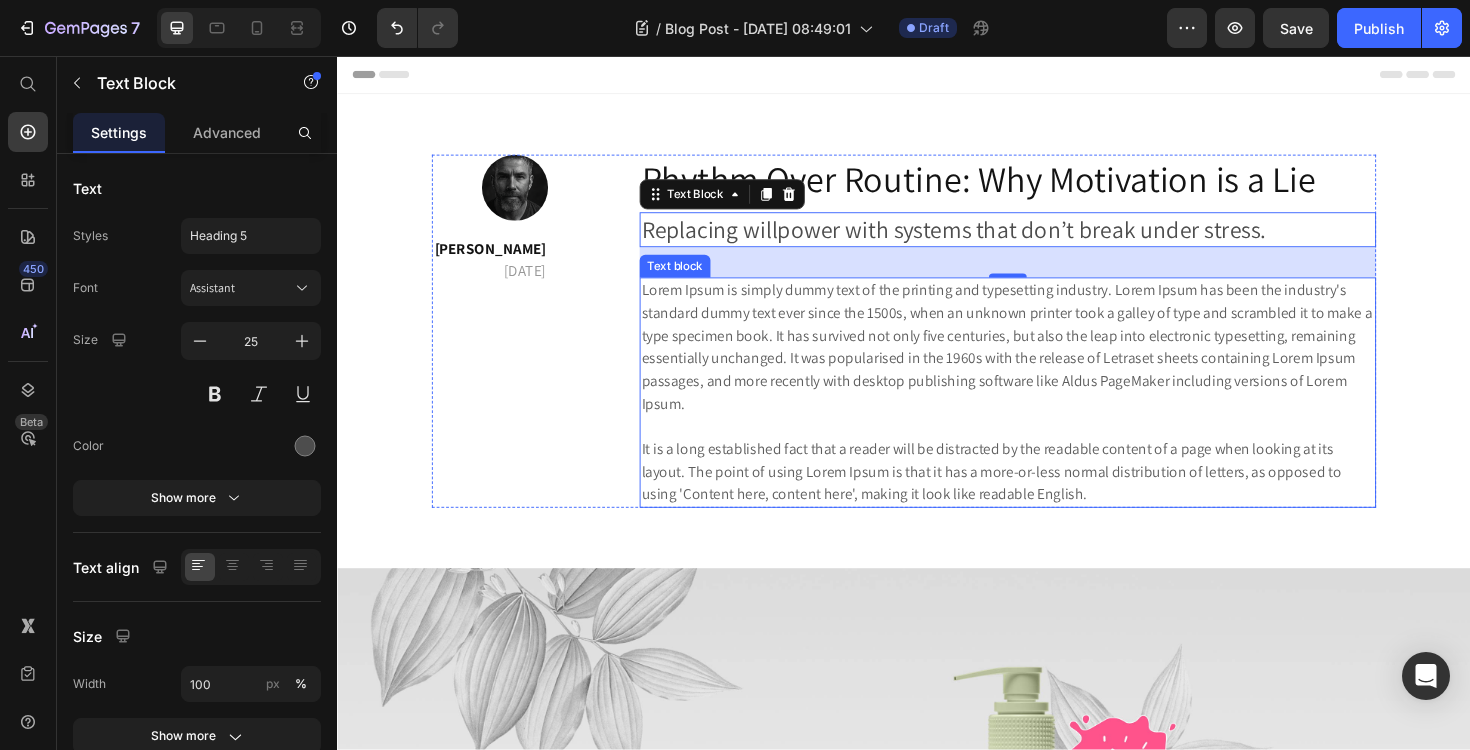 click on "Lorem Ipsum is simply dummy text of the printing and typesetting industry. Lorem Ipsum has been the industry's standard dummy text ever since the 1500s, when an unknown printer took a galley of type and scrambled it to make a type specimen book. It has survived not only five centuries, but also the leap into electronic typesetting, remaining essentially unchanged. It was popularised in the 1960s with the release of Letraset sheets containing Lorem Ipsum passages, and more recently with desktop publishing software like Aldus PageMaker including versions of Lorem Ipsum. It is a long established fact that a reader will be distracted by the readable content of a page when looking at its layout. The point of using Lorem Ipsum is that it has a more-or-less normal distribution of letters, as opposed to using 'Content here, content here', making it look like readable English." at bounding box center [1047, 413] 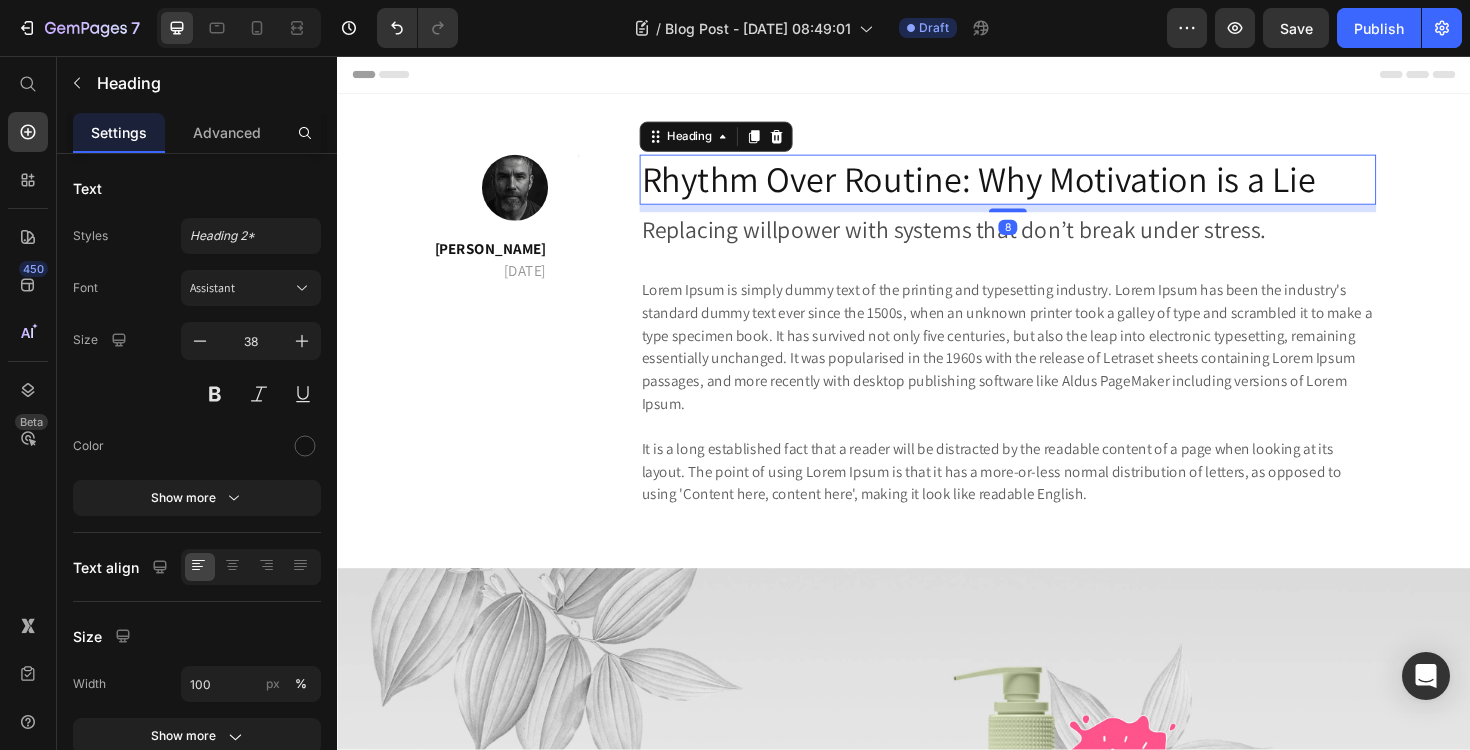 click on "Rhythm Over Routine: Why Motivation is a Lie" at bounding box center (1047, 187) 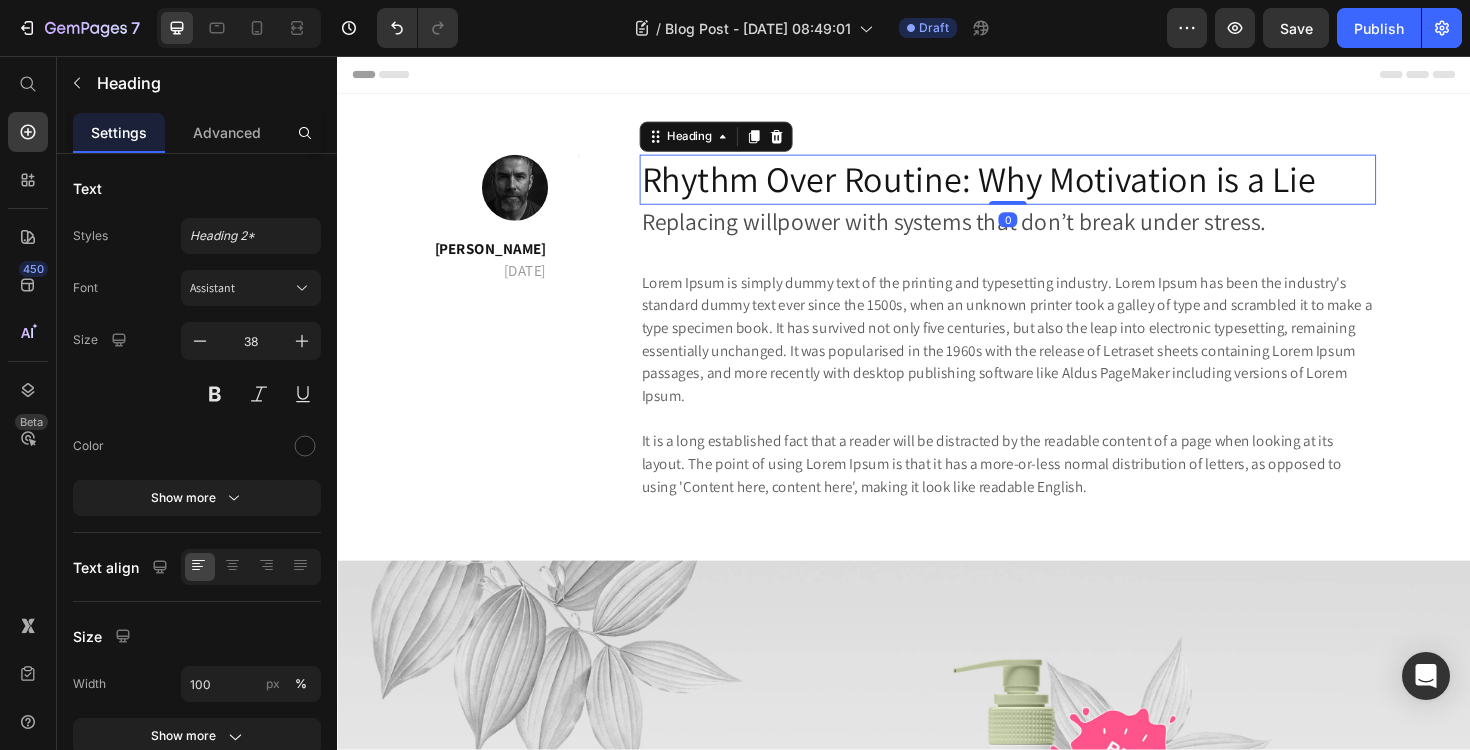 drag, startPoint x: 1056, startPoint y: 218, endPoint x: 1053, endPoint y: 203, distance: 15.297058 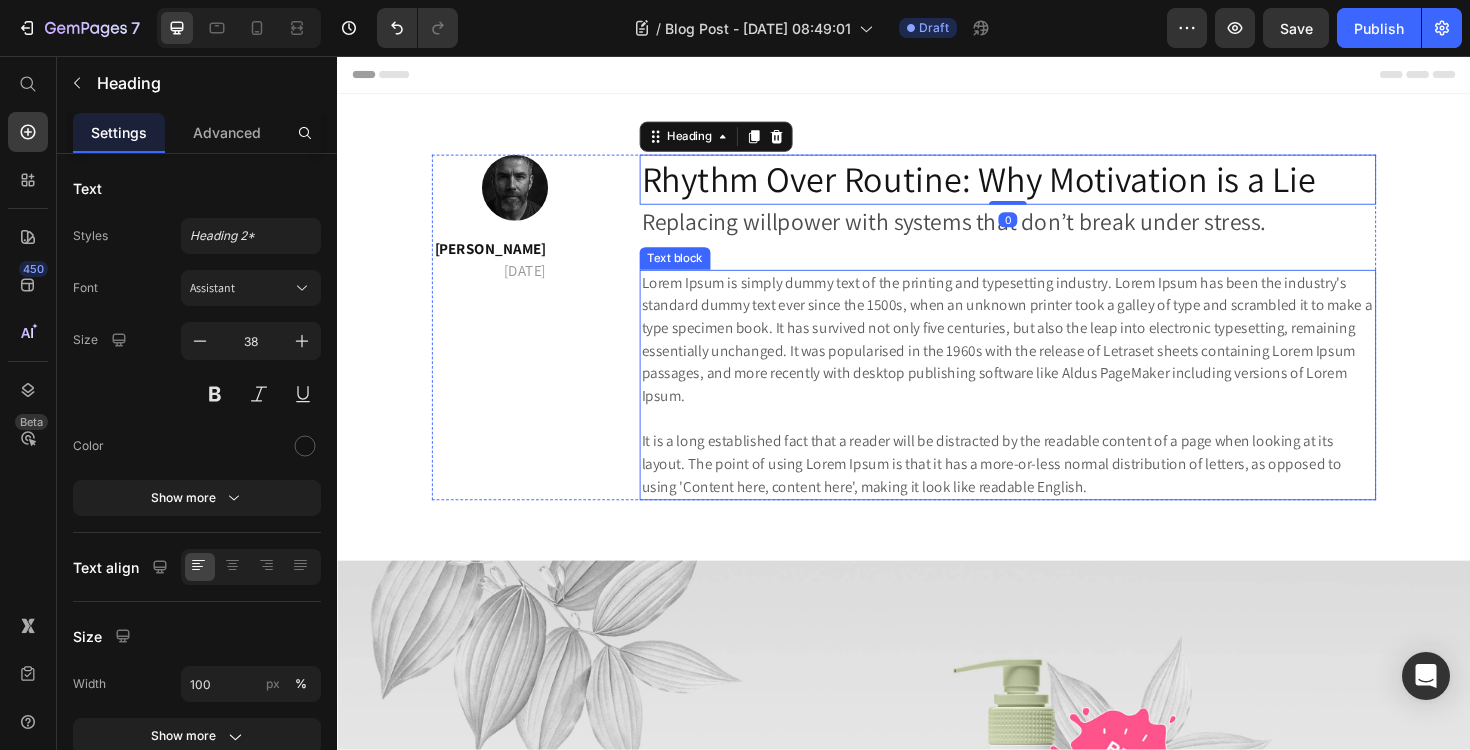 click on "Lorem Ipsum is simply dummy text of the printing and typesetting industry. Lorem Ipsum has been the industry's standard dummy text ever since the 1500s, when an unknown printer took a galley of type and scrambled it to make a type specimen book. It has survived not only five centuries, but also the leap into electronic typesetting, remaining essentially unchanged. It was popularised in the 1960s with the release of Letraset sheets containing Lorem Ipsum passages, and more recently with desktop publishing software like Aldus PageMaker including versions of Lorem Ipsum. It is a long established fact that a reader will be distracted by the readable content of a page when looking at its layout. The point of using Lorem Ipsum is that it has a more-or-less normal distribution of letters, as opposed to using 'Content here, content here', making it look like readable English." at bounding box center [1047, 405] 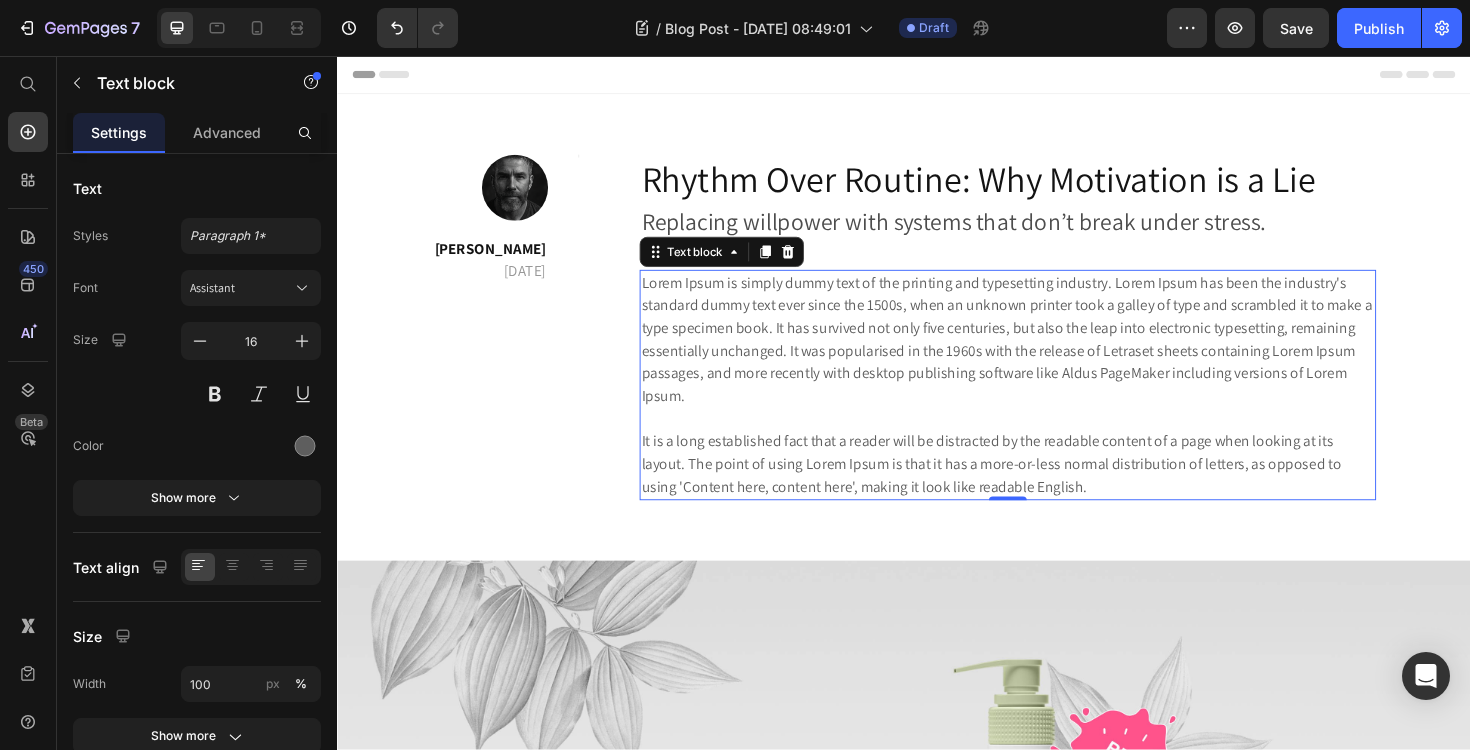 click on "Lorem Ipsum is simply dummy text of the printing and typesetting industry. Lorem Ipsum has been the industry's standard dummy text ever since the 1500s, when an unknown printer took a galley of type and scrambled it to make a type specimen book. It has survived not only five centuries, but also the leap into electronic typesetting, remaining essentially unchanged. It was popularised in the 1960s with the release of Letraset sheets containing Lorem Ipsum passages, and more recently with desktop publishing software like Aldus PageMaker including versions of Lorem Ipsum. It is a long established fact that a reader will be distracted by the readable content of a page when looking at its layout. The point of using Lorem Ipsum is that it has a more-or-less normal distribution of letters, as opposed to using 'Content here, content here', making it look like readable English." at bounding box center [1047, 405] 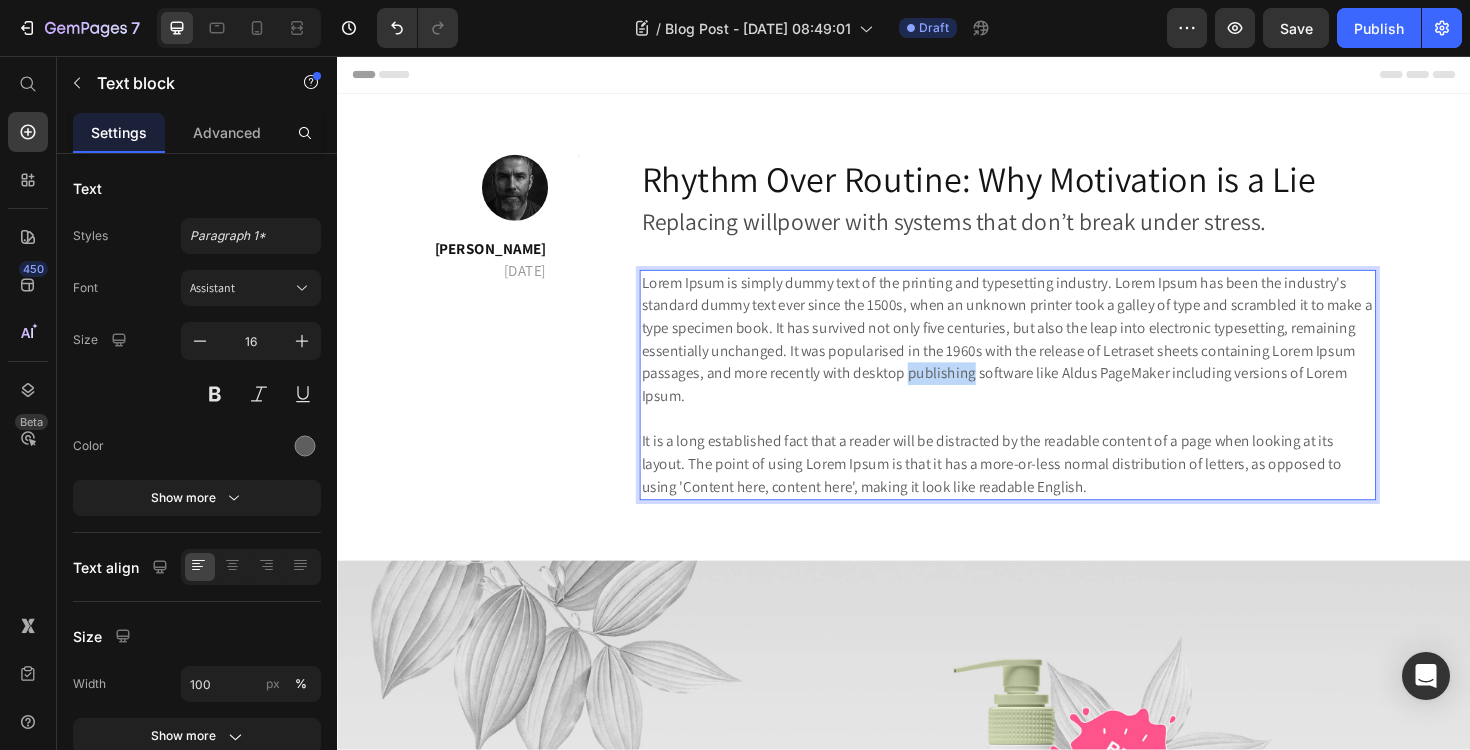 click on "Lorem Ipsum is simply dummy text of the printing and typesetting industry. Lorem Ipsum has been the industry's standard dummy text ever since the 1500s, when an unknown printer took a galley of type and scrambled it to make a type specimen book. It has survived not only five centuries, but also the leap into electronic typesetting, remaining essentially unchanged. It was popularised in the 1960s with the release of Letraset sheets containing Lorem Ipsum passages, and more recently with desktop publishing software like Aldus PageMaker including versions of Lorem Ipsum. It is a long established fact that a reader will be distracted by the readable content of a page when looking at its layout. The point of using Lorem Ipsum is that it has a more-or-less normal distribution of letters, as opposed to using 'Content here, content here', making it look like readable English." at bounding box center (1047, 405) 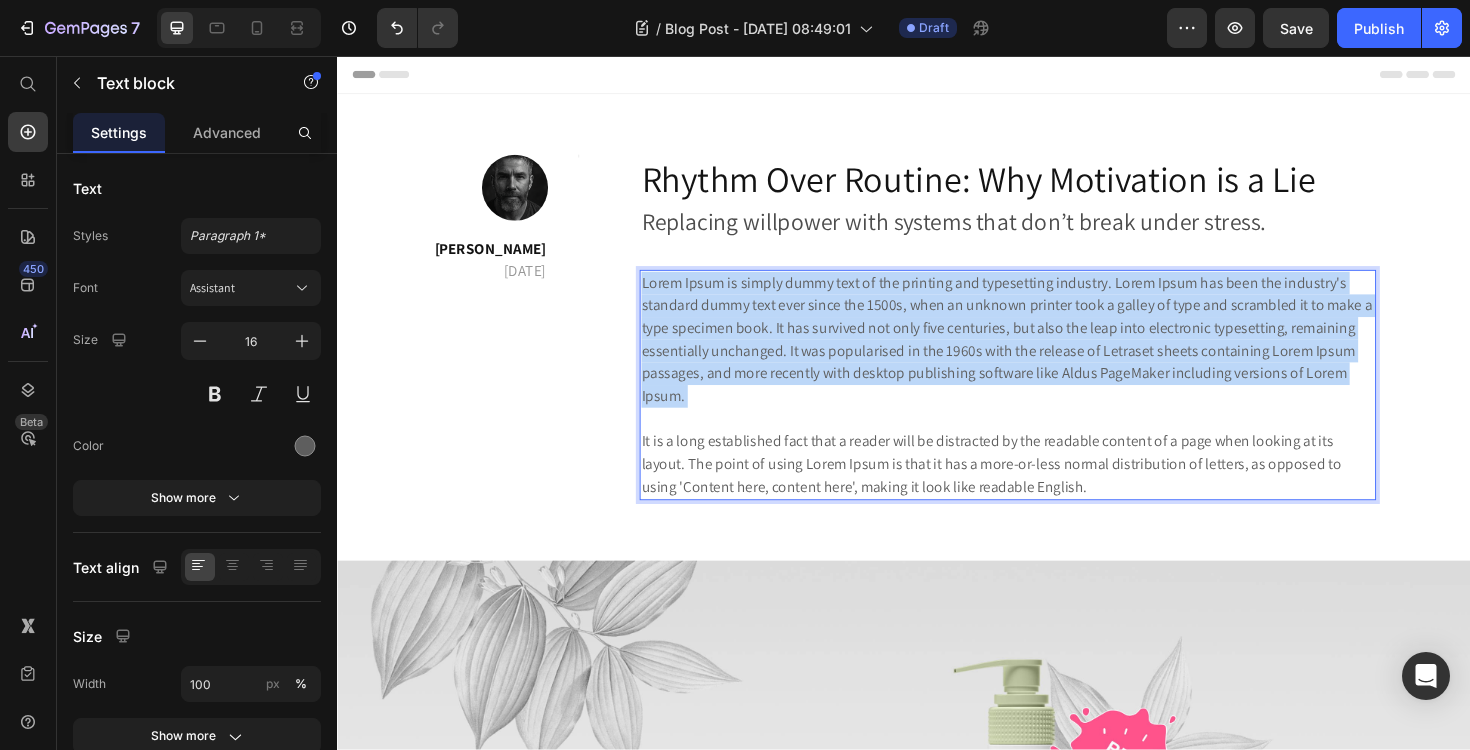 click on "Lorem Ipsum is simply dummy text of the printing and typesetting industry. Lorem Ipsum has been the industry's standard dummy text ever since the 1500s, when an unknown printer took a galley of type and scrambled it to make a type specimen book. It has survived not only five centuries, but also the leap into electronic typesetting, remaining essentially unchanged. It was popularised in the 1960s with the release of Letraset sheets containing Lorem Ipsum passages, and more recently with desktop publishing software like Aldus PageMaker including versions of Lorem Ipsum. It is a long established fact that a reader will be distracted by the readable content of a page when looking at its layout. The point of using Lorem Ipsum is that it has a more-or-less normal distribution of letters, as opposed to using 'Content here, content here', making it look like readable English." at bounding box center [1047, 405] 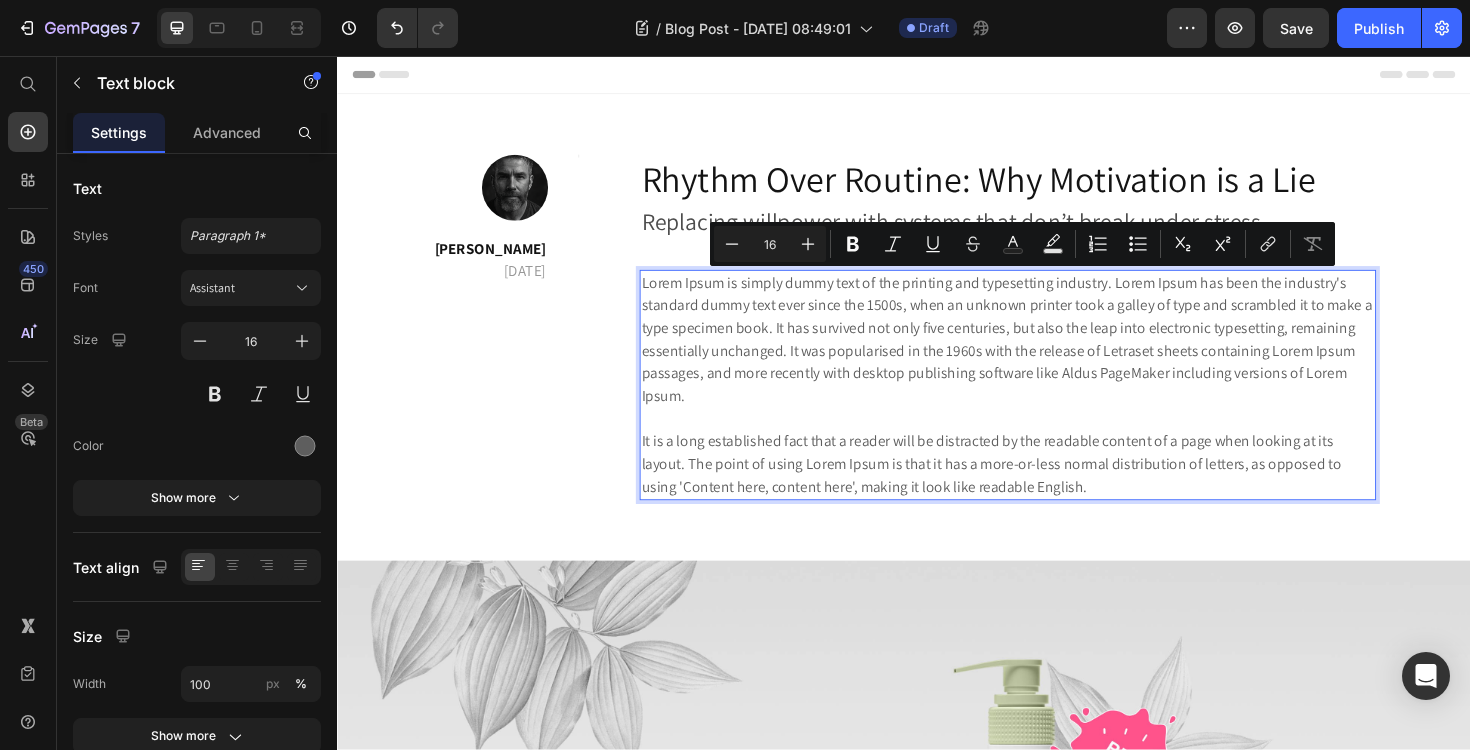 click on "Lorem Ipsum is simply dummy text of the printing and typesetting industry. Lorem Ipsum has been the industry's standard dummy text ever since the 1500s, when an unknown printer took a galley of type and scrambled it to make a type specimen book. It has survived not only five centuries, but also the leap into electronic typesetting, remaining essentially unchanged. It was popularised in the 1960s with the release of Letraset sheets containing Lorem Ipsum passages, and more recently with desktop publishing software like Aldus PageMaker including versions of Lorem Ipsum. It is a long established fact that a reader will be distracted by the readable content of a page when looking at its layout. The point of using Lorem Ipsum is that it has a more-or-less normal distribution of letters, as opposed to using 'Content here, content here', making it look like readable English." at bounding box center (1047, 405) 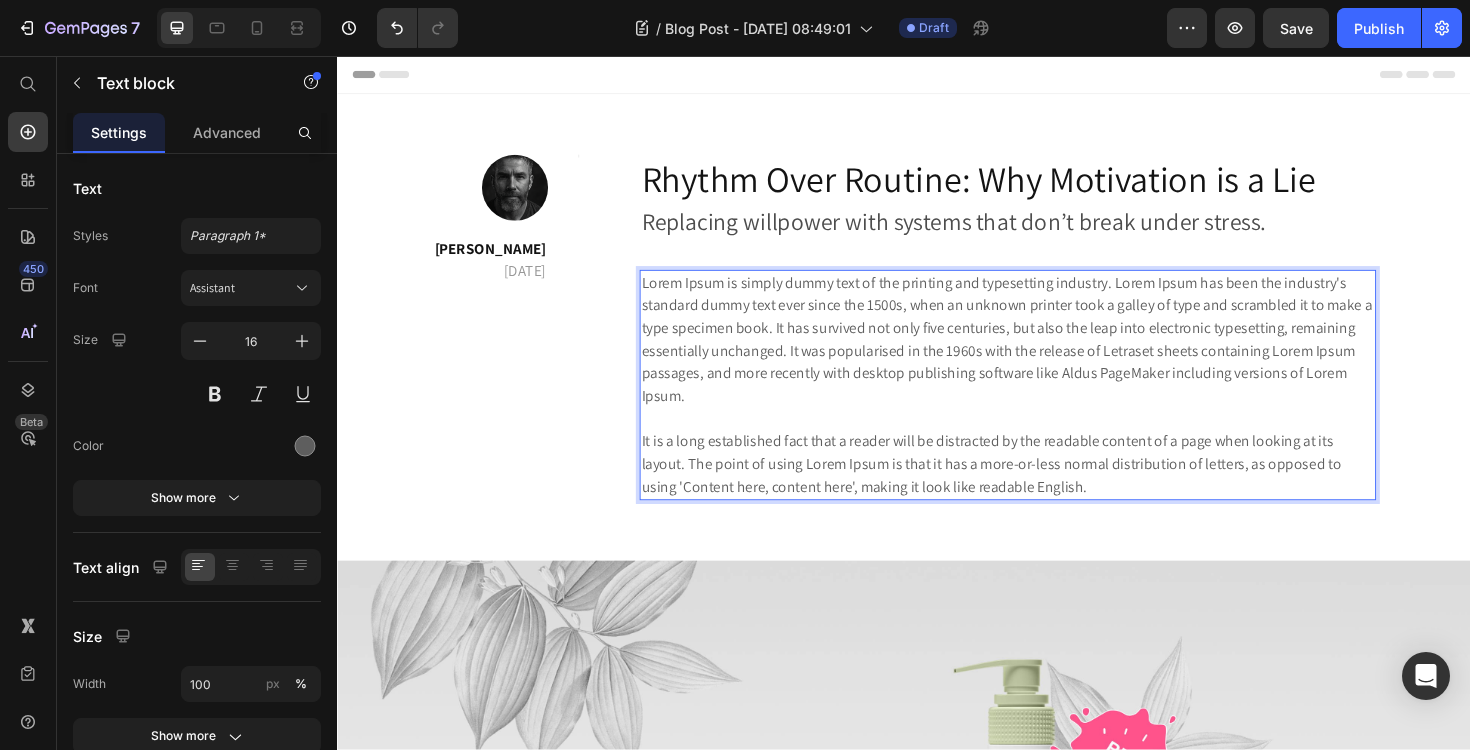 click on "Lorem Ipsum is simply dummy text of the printing and typesetting industry. Lorem Ipsum has been the industry's standard dummy text ever since the 1500s, when an unknown printer took a galley of type and scrambled it to make a type specimen book. It has survived not only five centuries, but also the leap into electronic typesetting, remaining essentially unchanged. It was popularised in the 1960s with the release of Letraset sheets containing Lorem Ipsum passages, and more recently with desktop publishing software like Aldus PageMaker including versions of Lorem Ipsum. It is a long established fact that a reader will be distracted by the readable content of a page when looking at its layout. The point of using Lorem Ipsum is that it has a more-or-less normal distribution of letters, as opposed to using 'Content here, content here', making it look like readable English." at bounding box center (1047, 405) 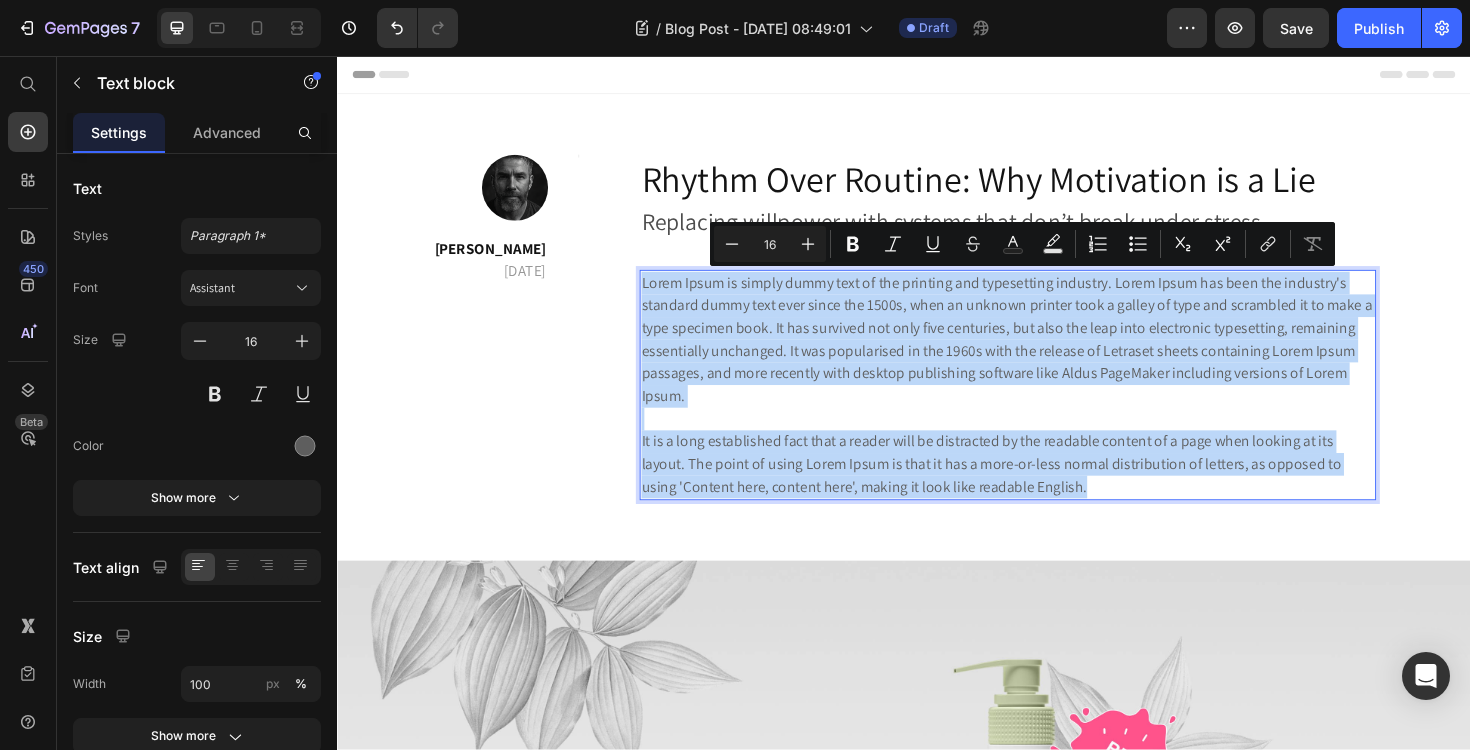 drag, startPoint x: 1102, startPoint y: 513, endPoint x: 658, endPoint y: 291, distance: 496.4071 